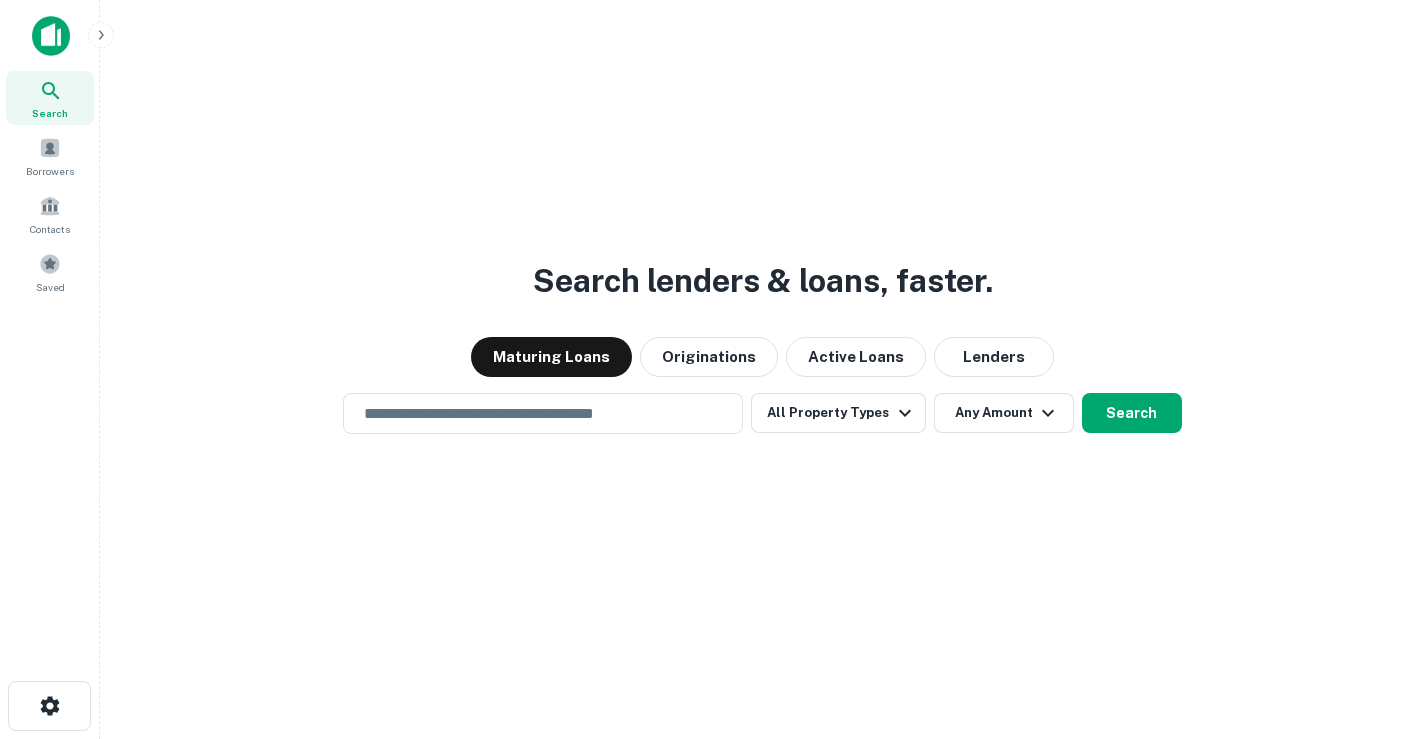 scroll, scrollTop: 0, scrollLeft: 0, axis: both 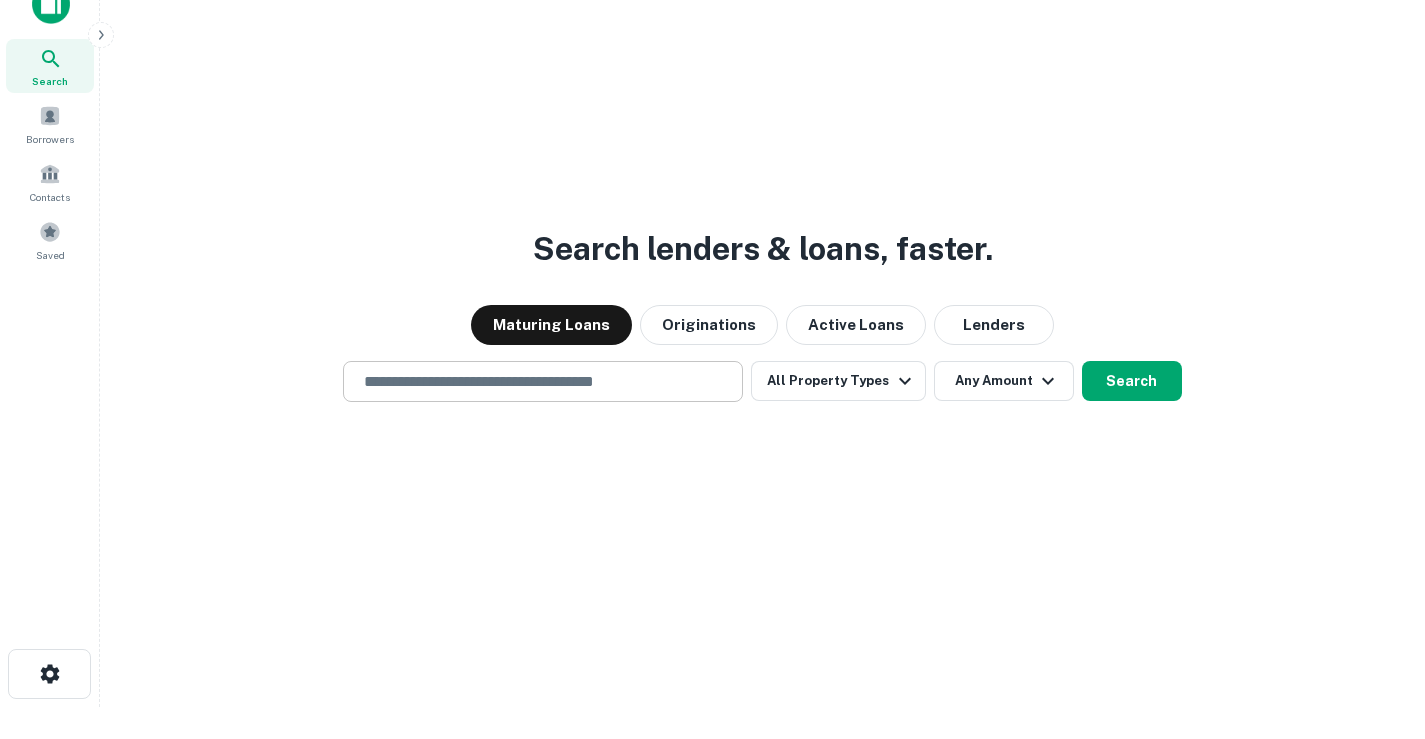 click at bounding box center [543, 381] 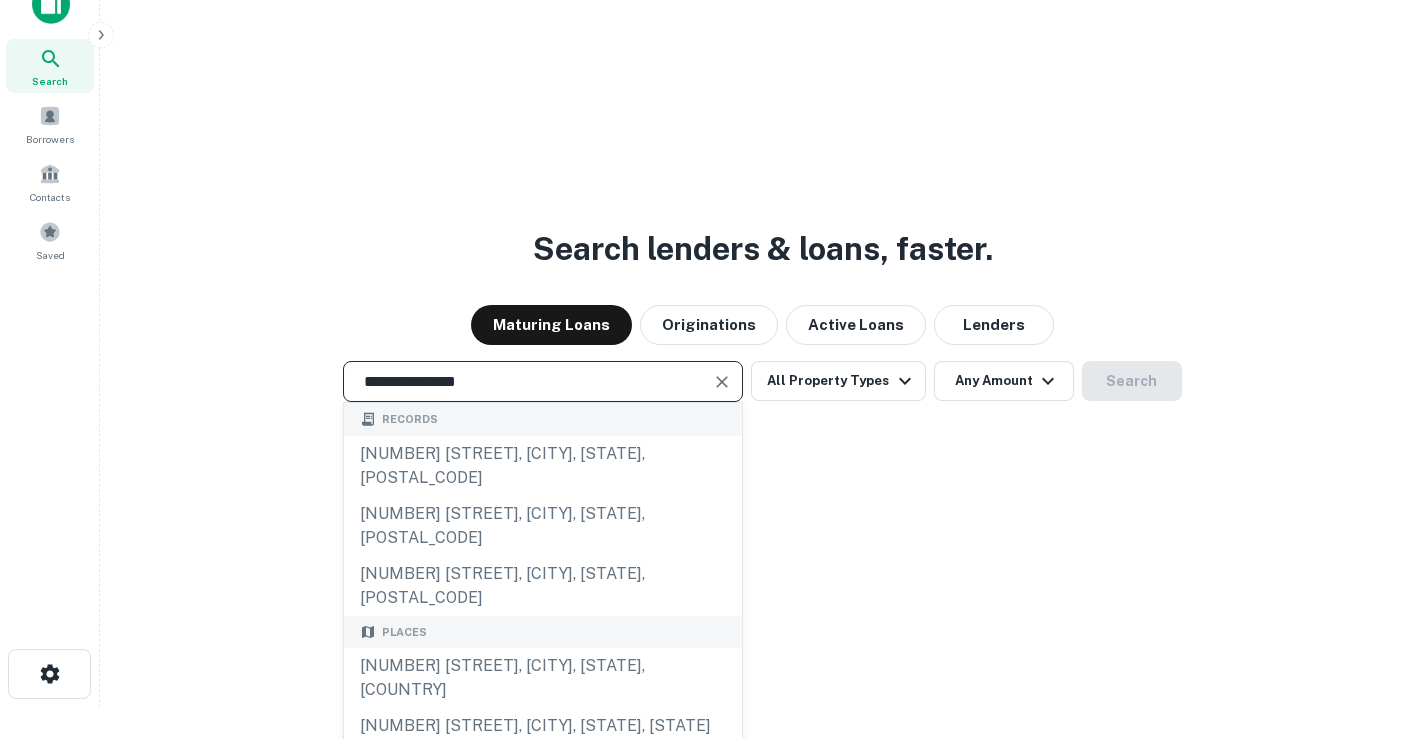 click on "**********" at bounding box center [528, 381] 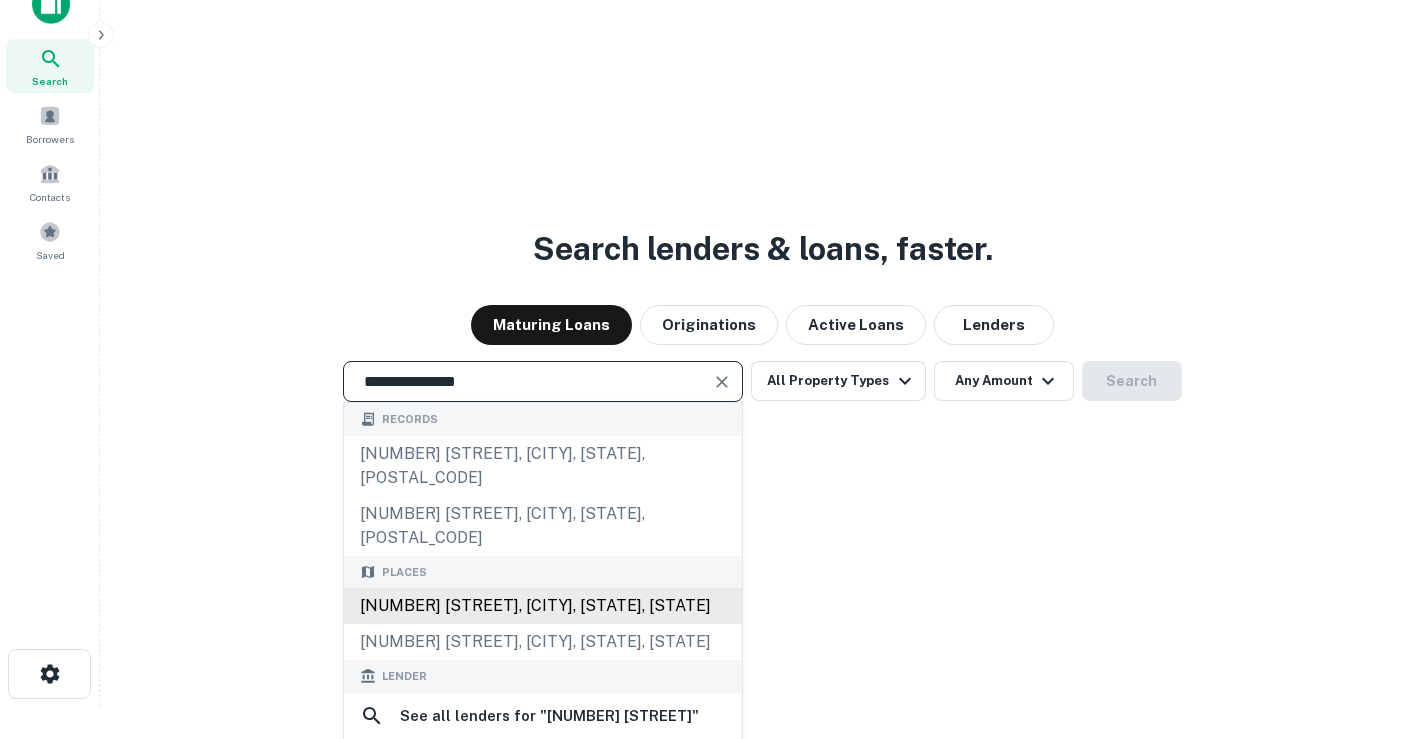 click on "[NUMBER] [STREET], [CITY], [STATE], [STATE]" at bounding box center [543, 606] 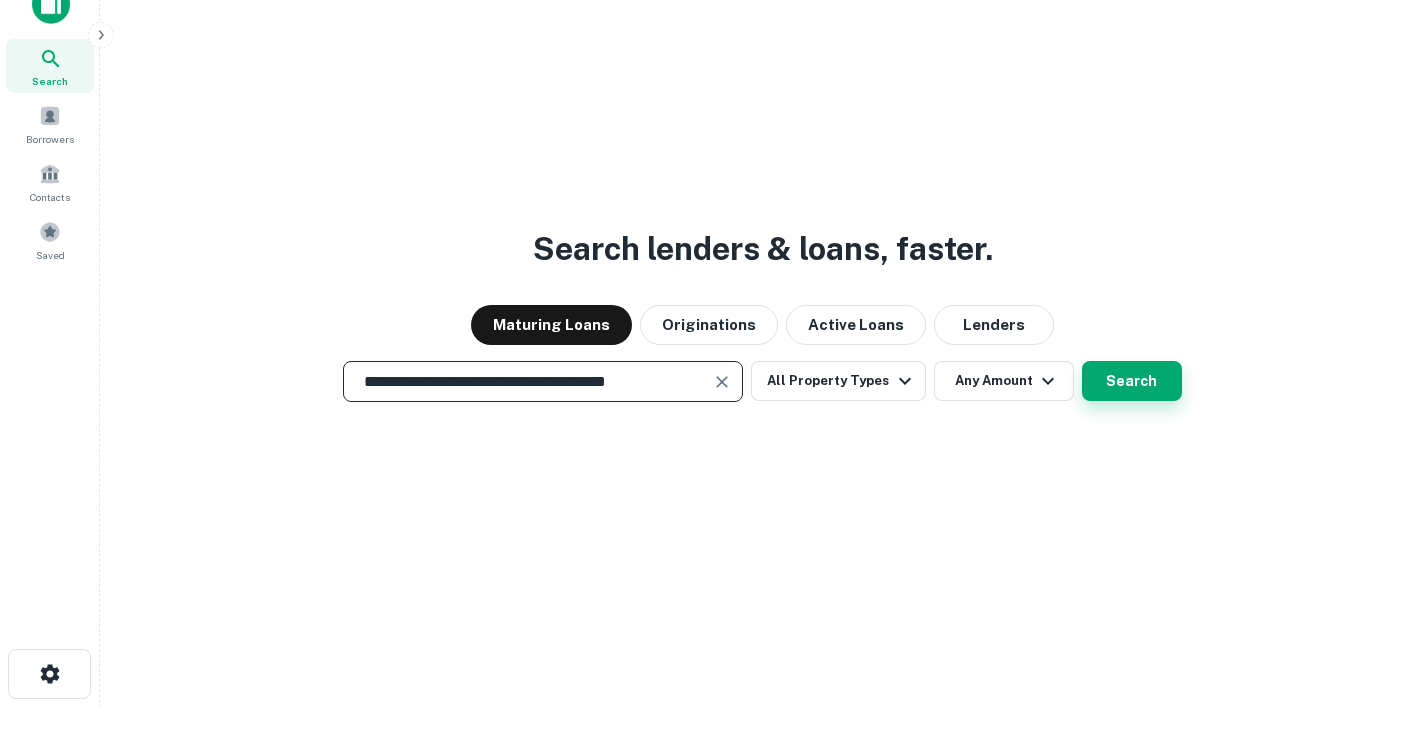 type on "**********" 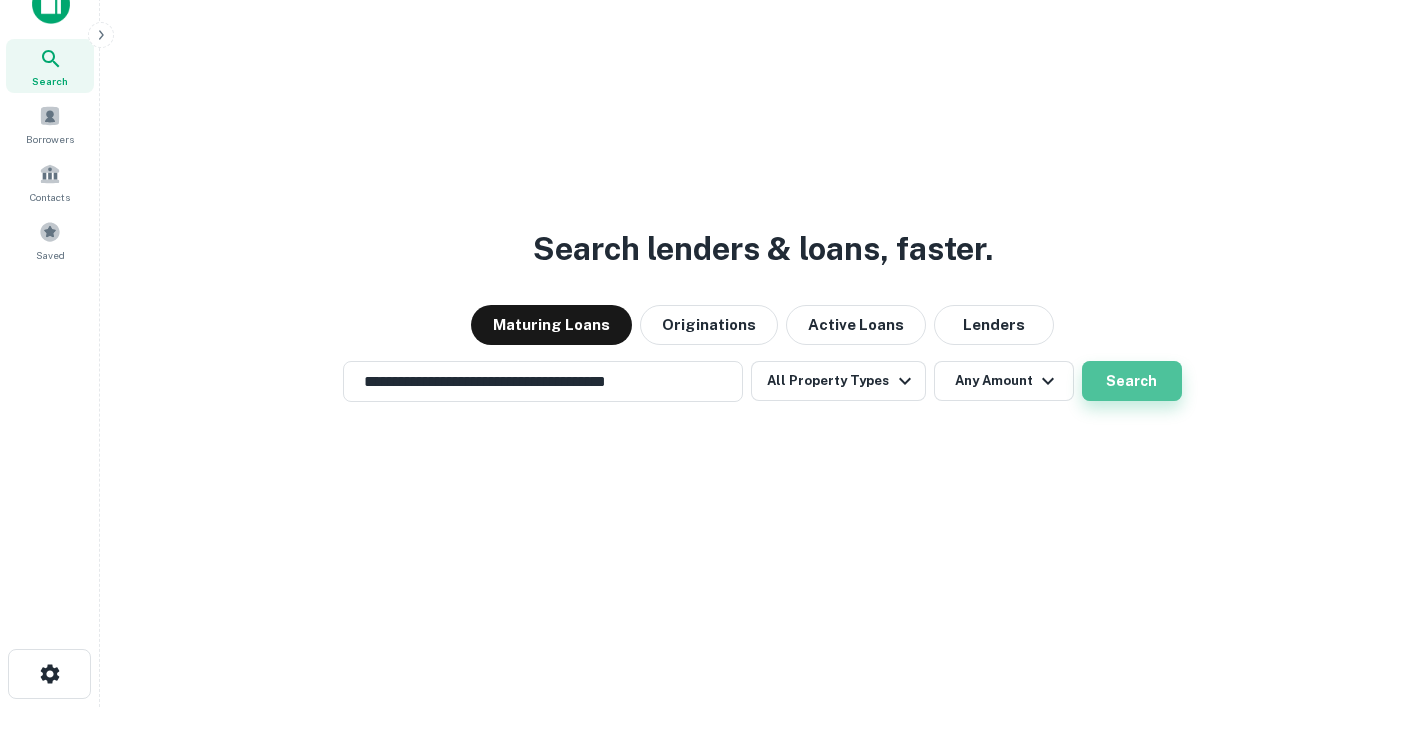 click on "Search" at bounding box center (1132, 381) 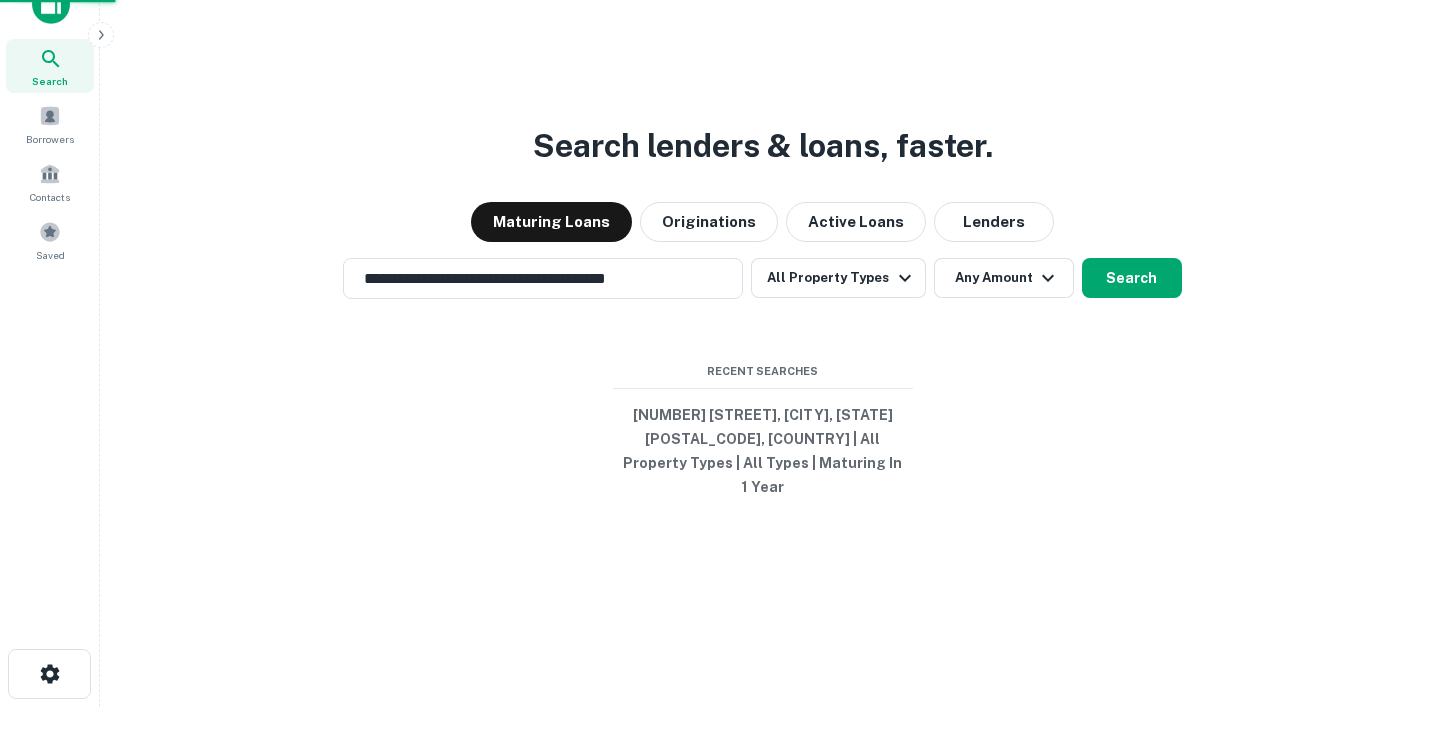 click on "[NUMBER] [STREET], [CITY], [STATE], [STATE], [STATE]" at bounding box center (720, 443) 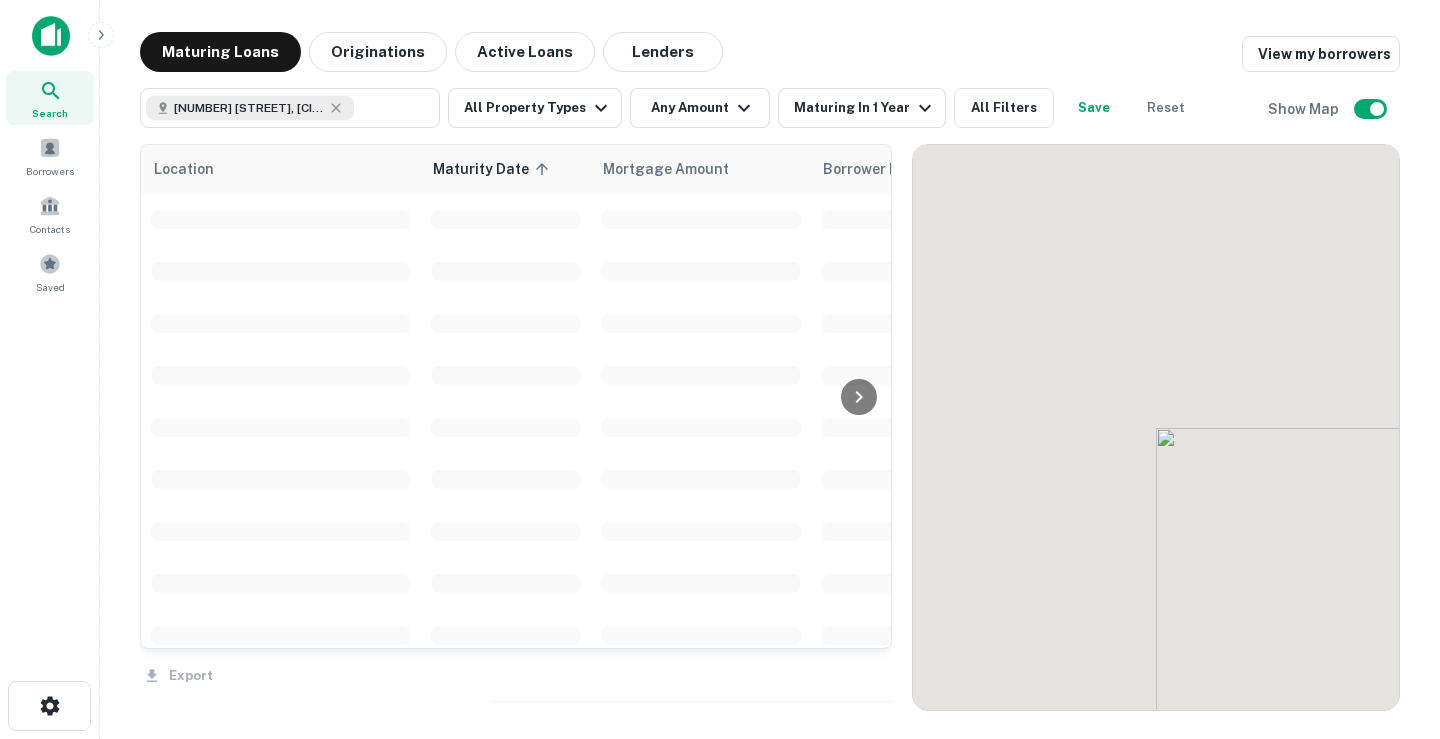 scroll, scrollTop: 0, scrollLeft: 0, axis: both 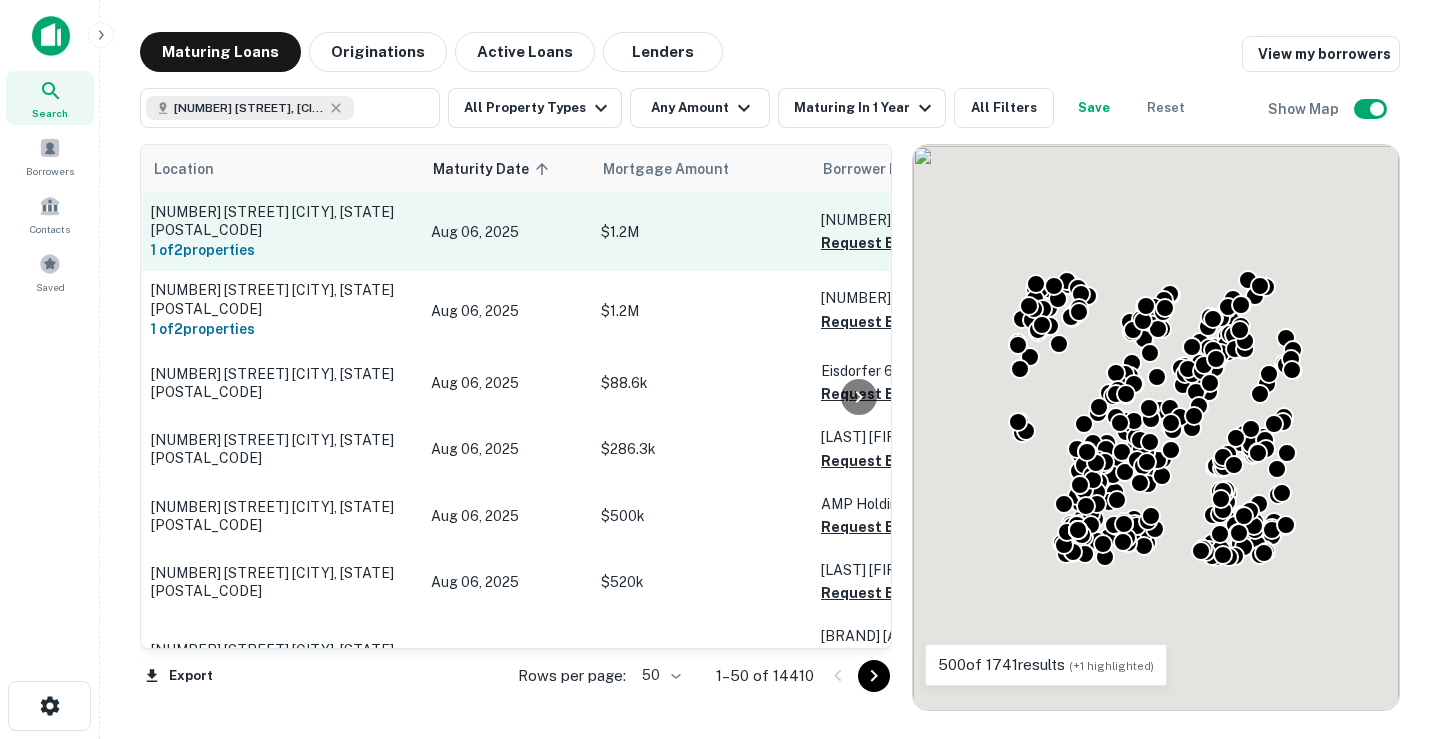 click on "1 of  2  properties" at bounding box center (281, 250) 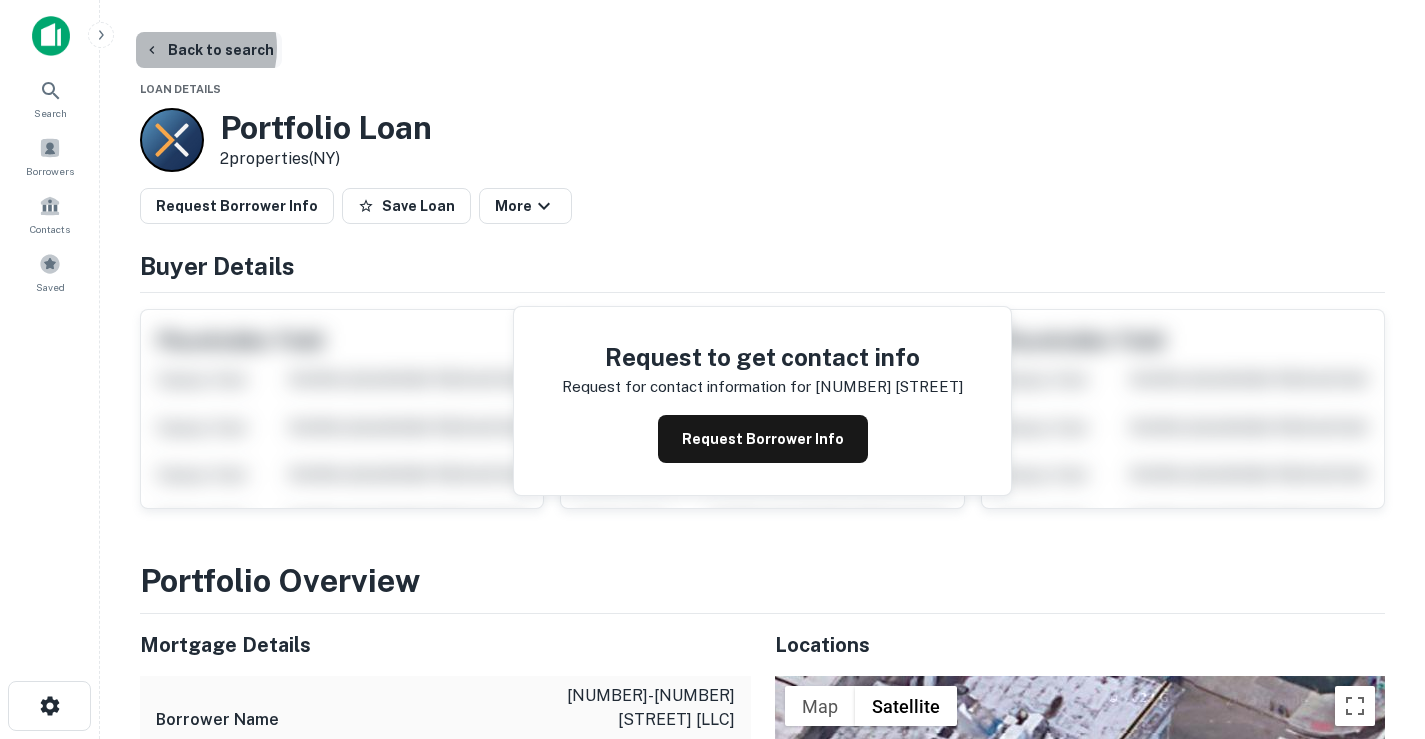click on "Back to search" at bounding box center (209, 50) 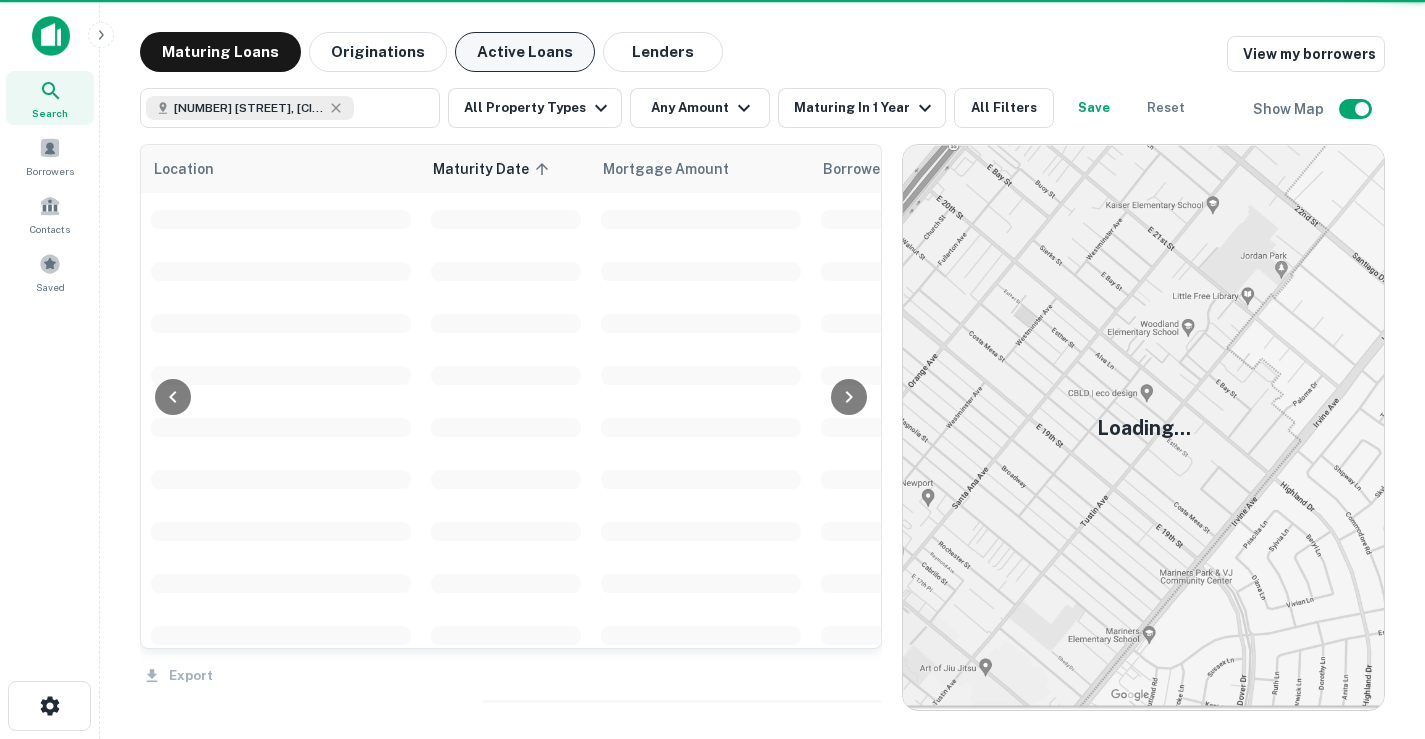 click on "Active Loans" at bounding box center [525, 52] 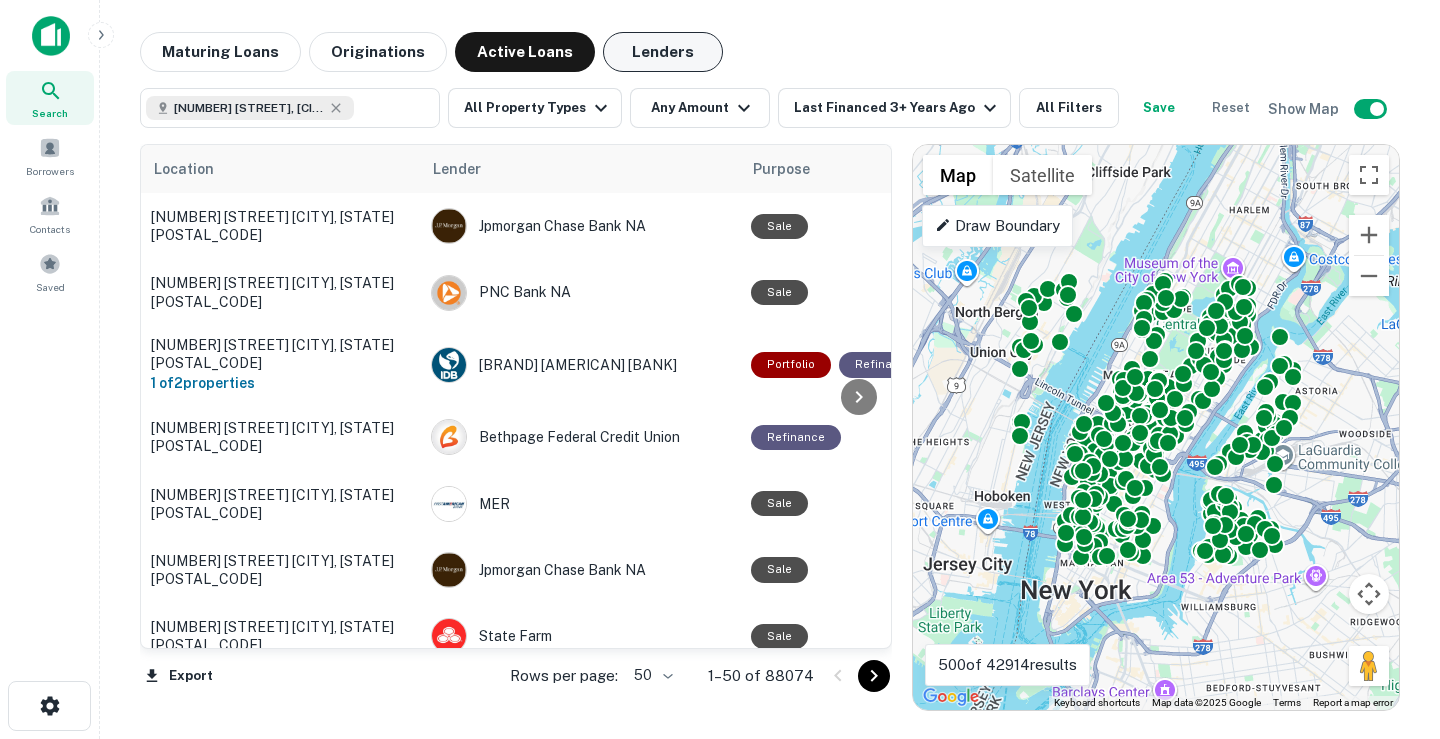scroll, scrollTop: 100, scrollLeft: 0, axis: vertical 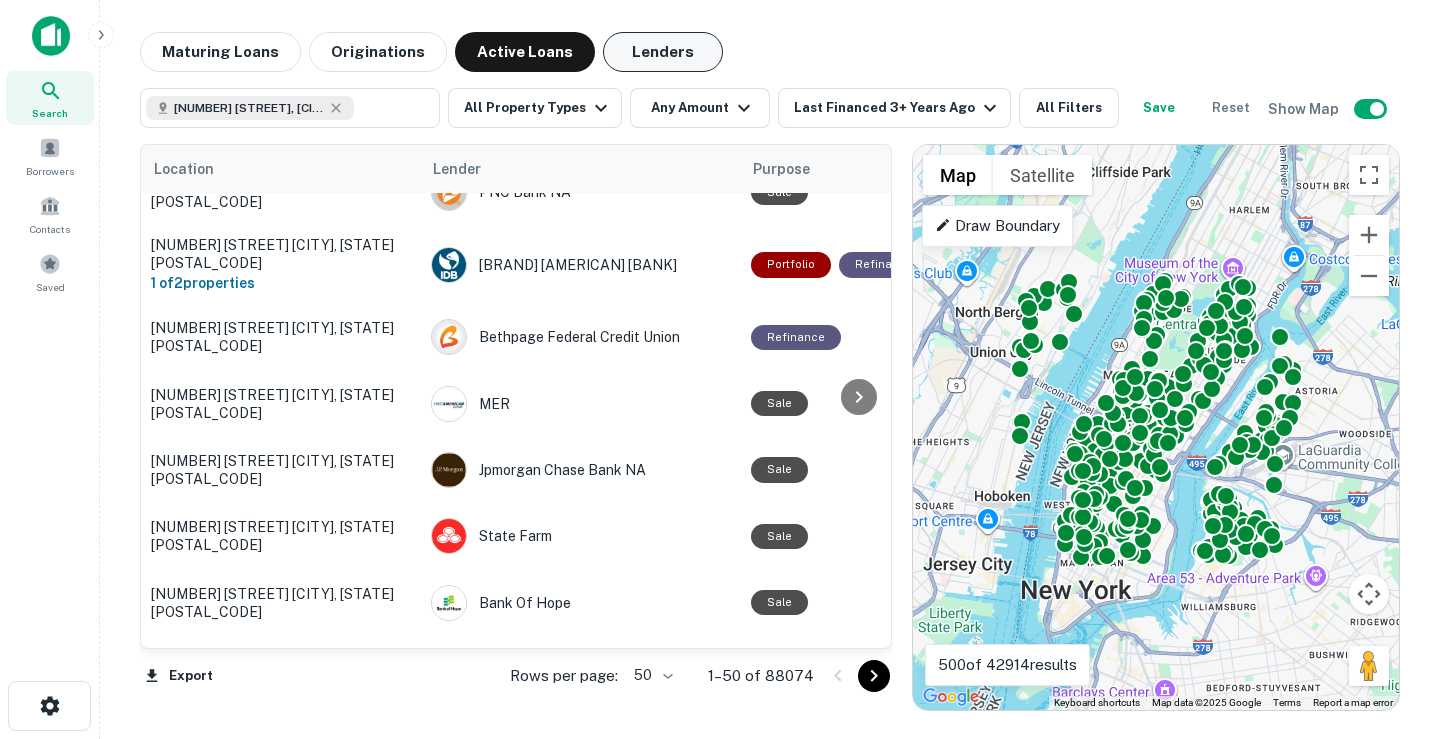 click on "Lenders" at bounding box center (663, 52) 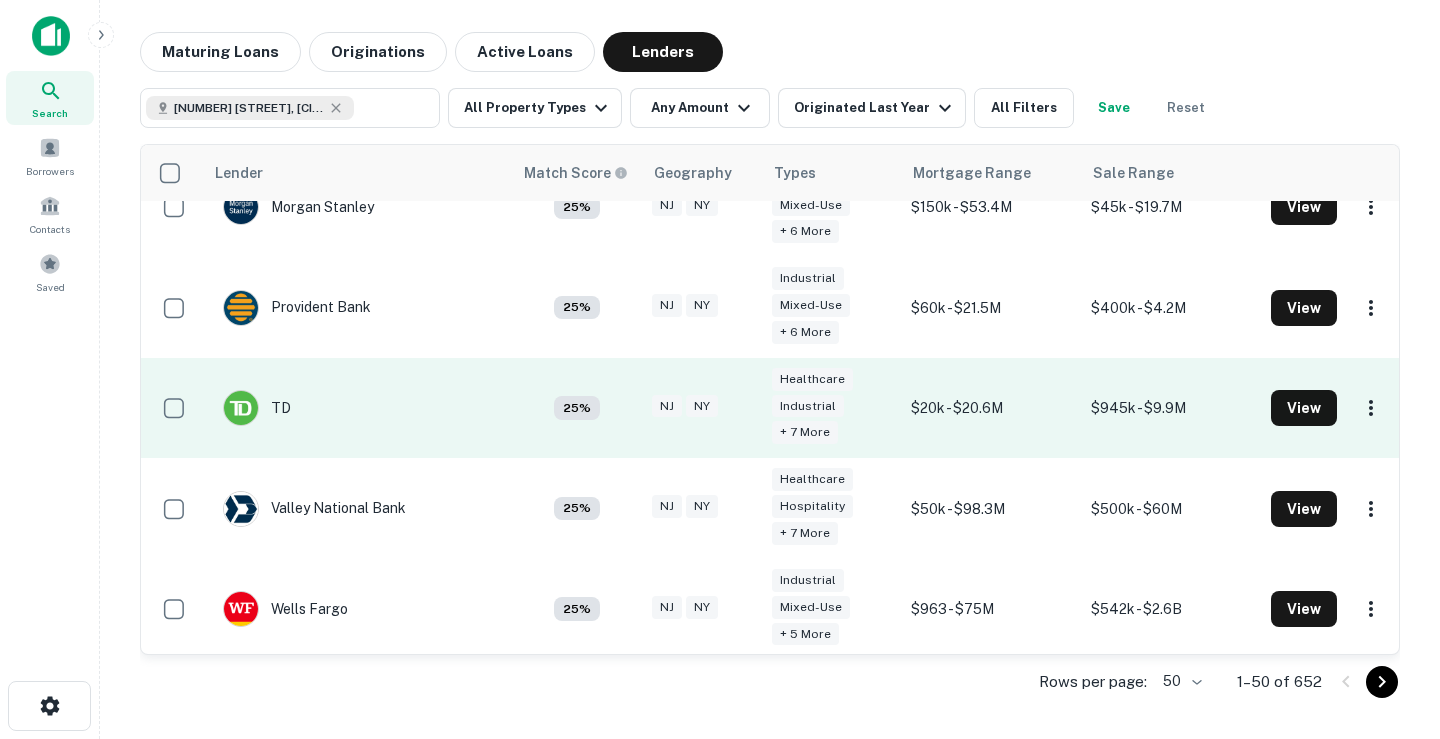 scroll, scrollTop: 4426, scrollLeft: 0, axis: vertical 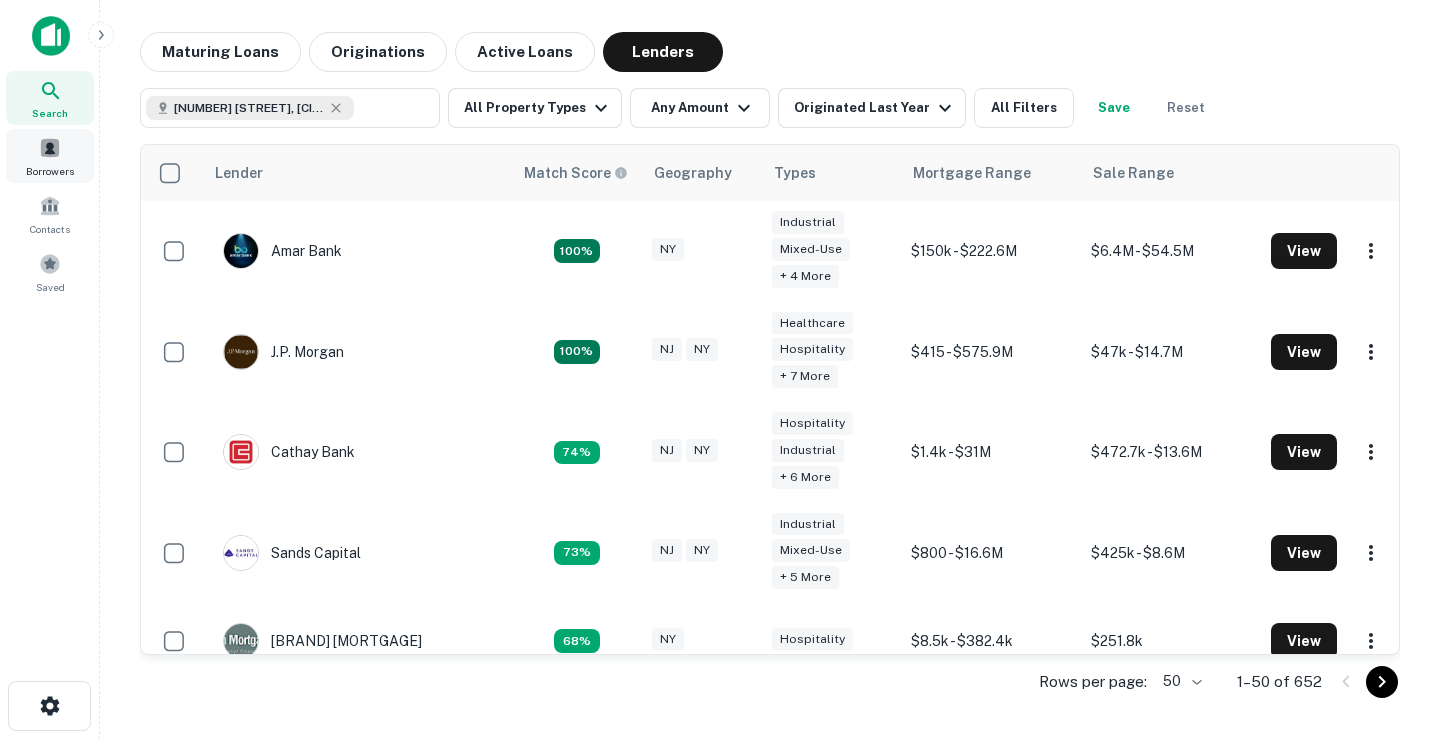 click on "Borrowers" at bounding box center [50, 156] 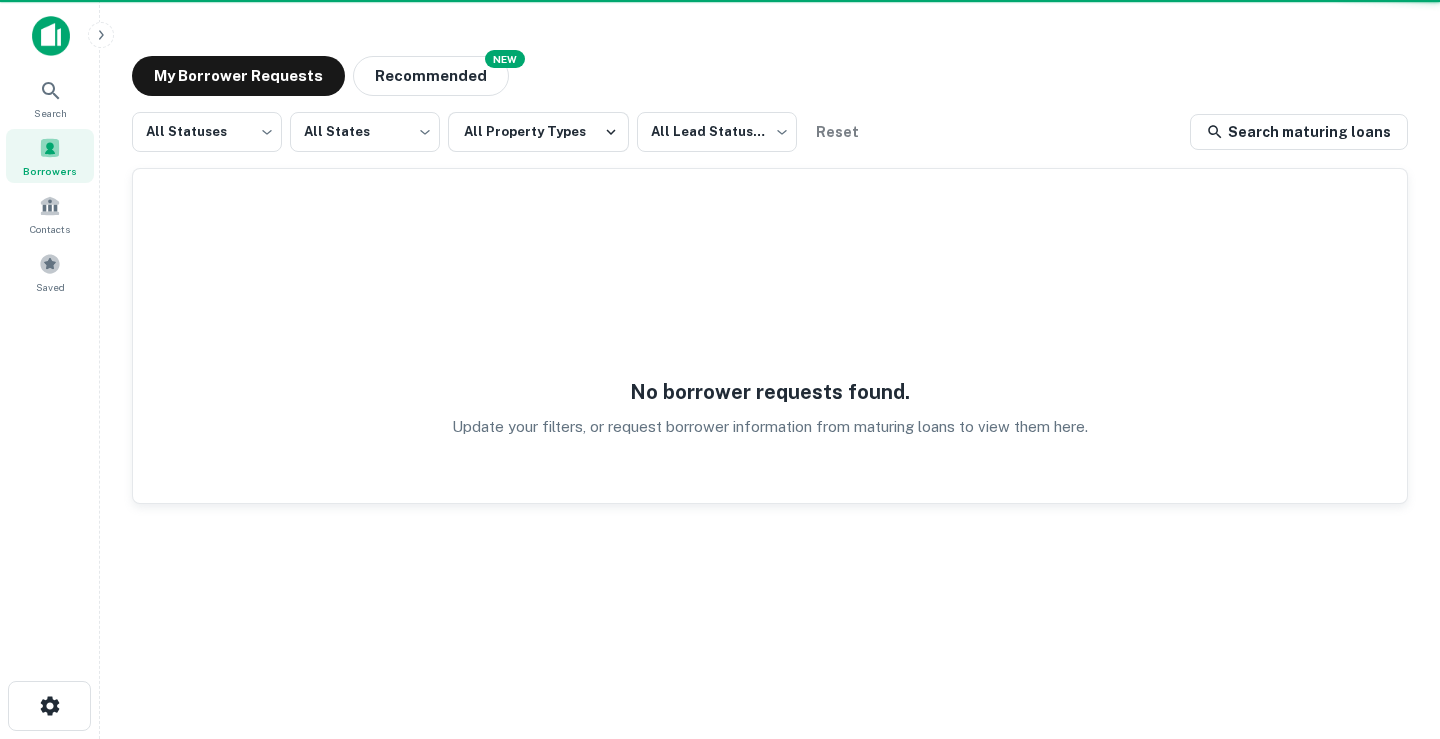 scroll, scrollTop: 0, scrollLeft: 0, axis: both 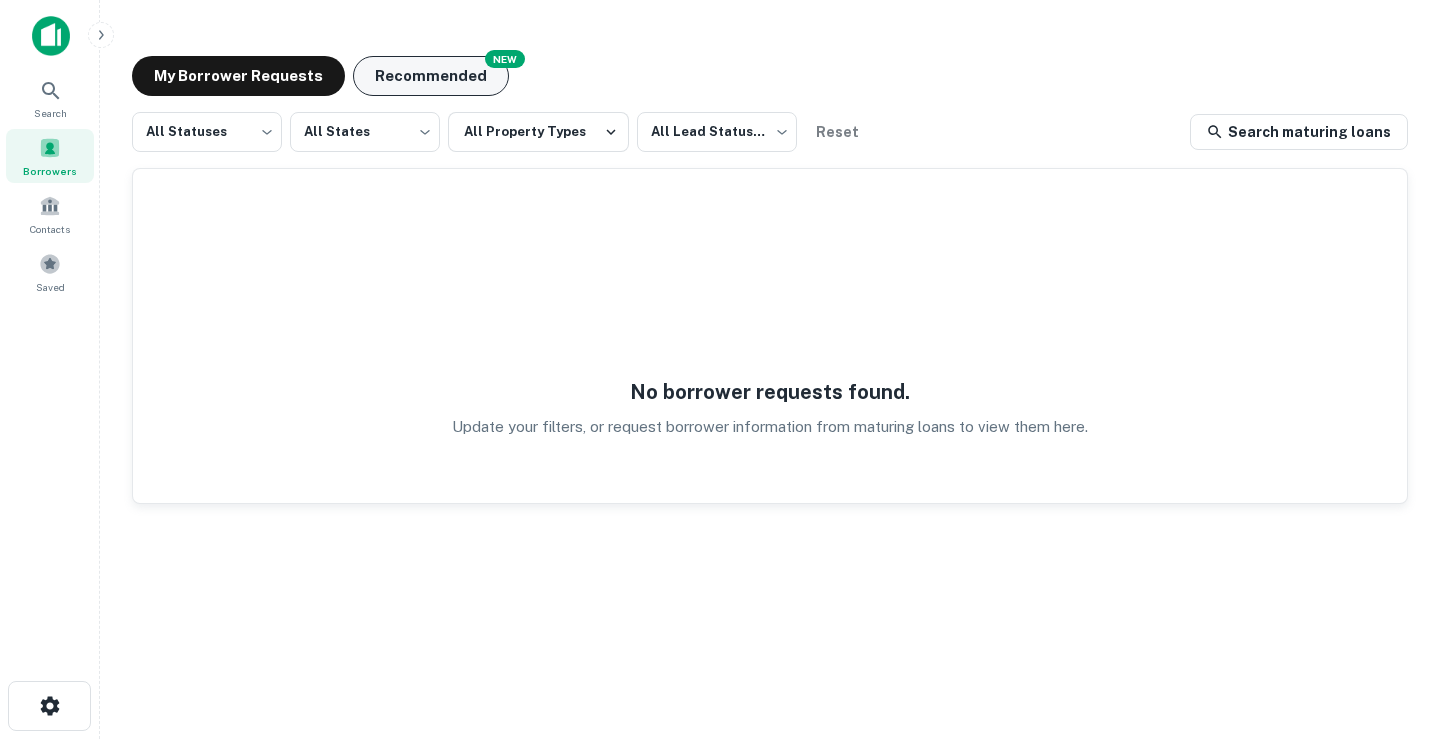 drag, startPoint x: 419, startPoint y: 78, endPoint x: 432, endPoint y: 71, distance: 14.764823 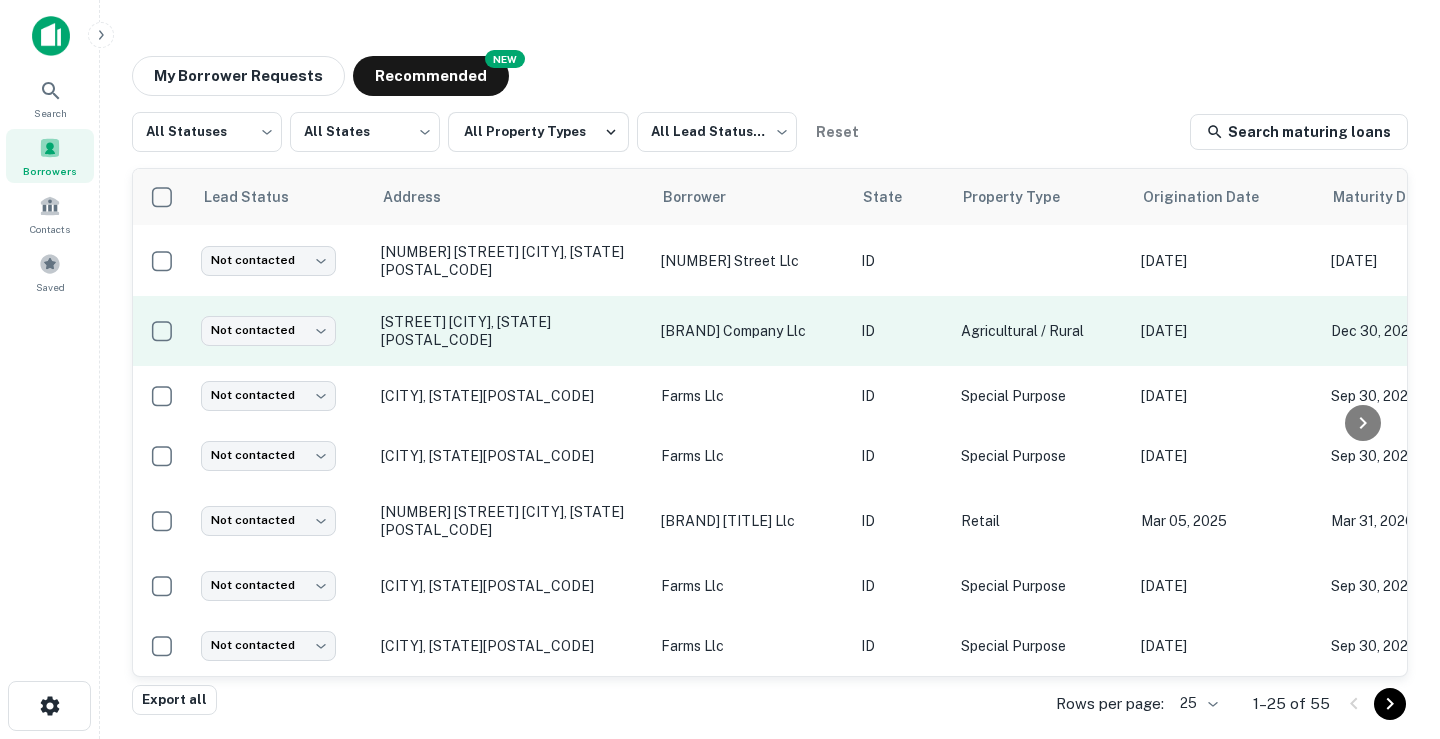 scroll, scrollTop: 1210, scrollLeft: 0, axis: vertical 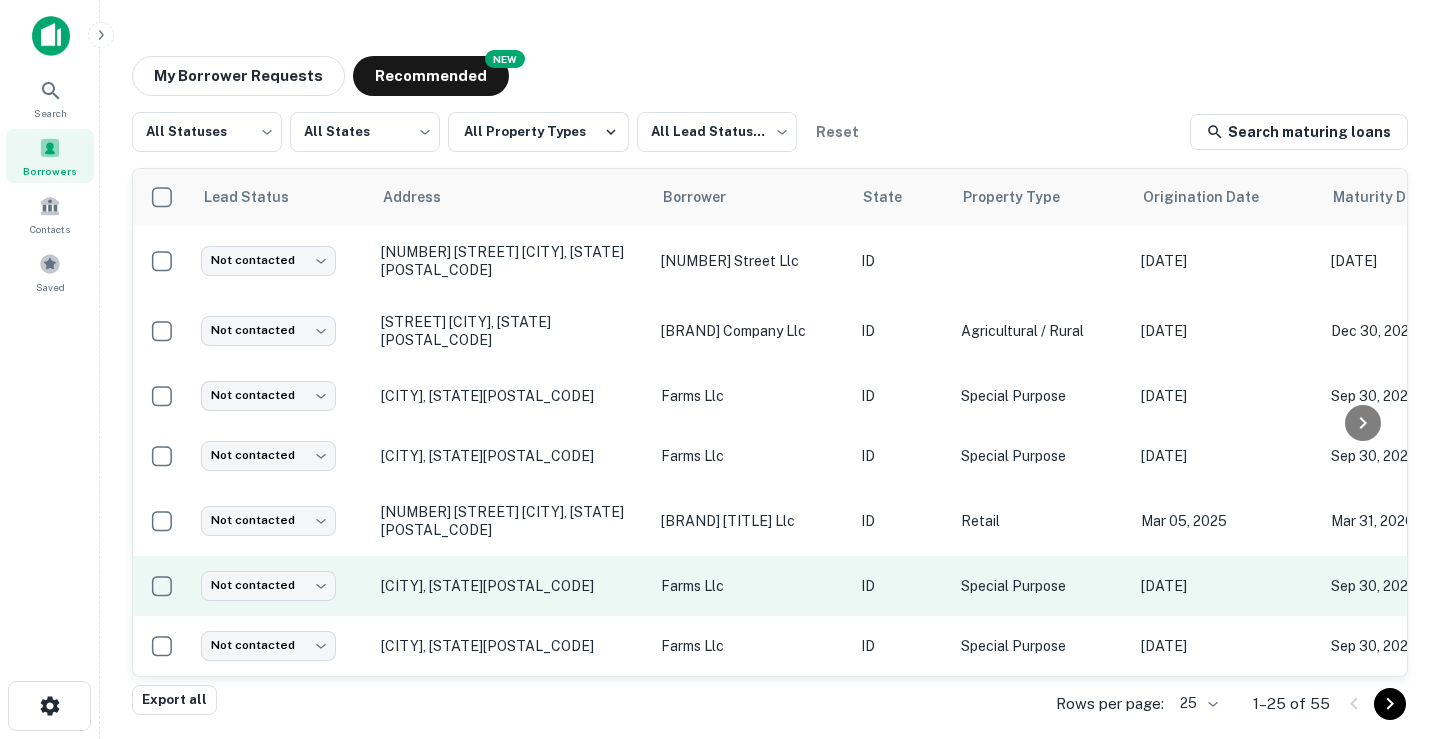 type 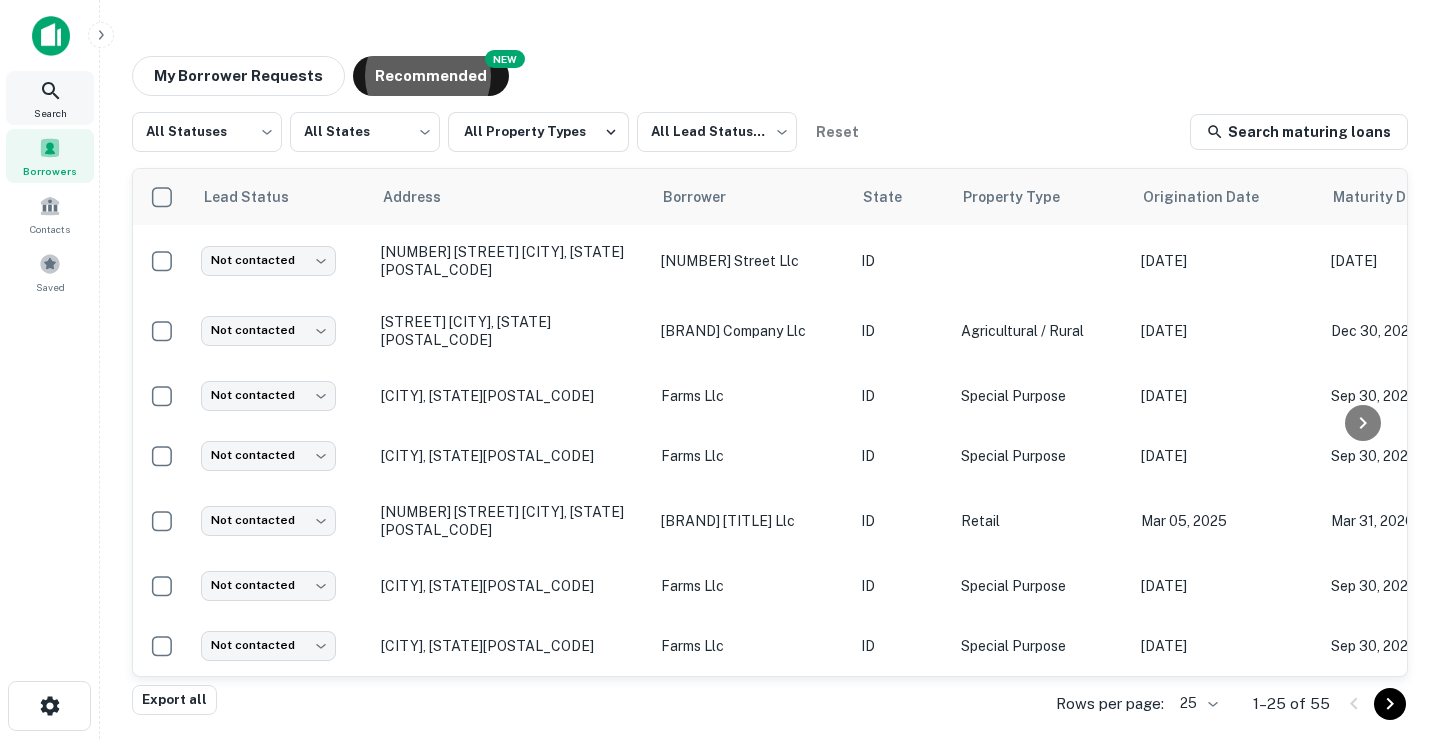 click on "Search" at bounding box center [50, 98] 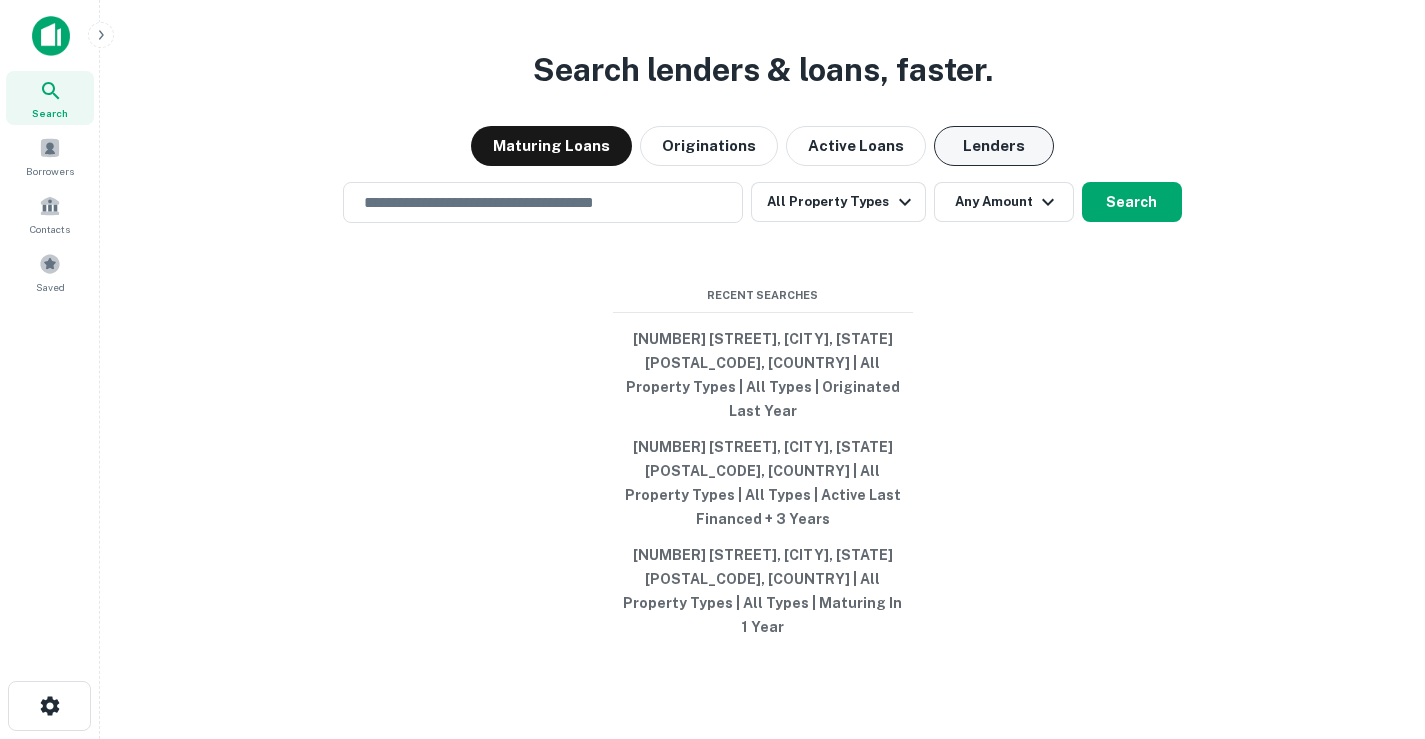 scroll, scrollTop: 0, scrollLeft: 0, axis: both 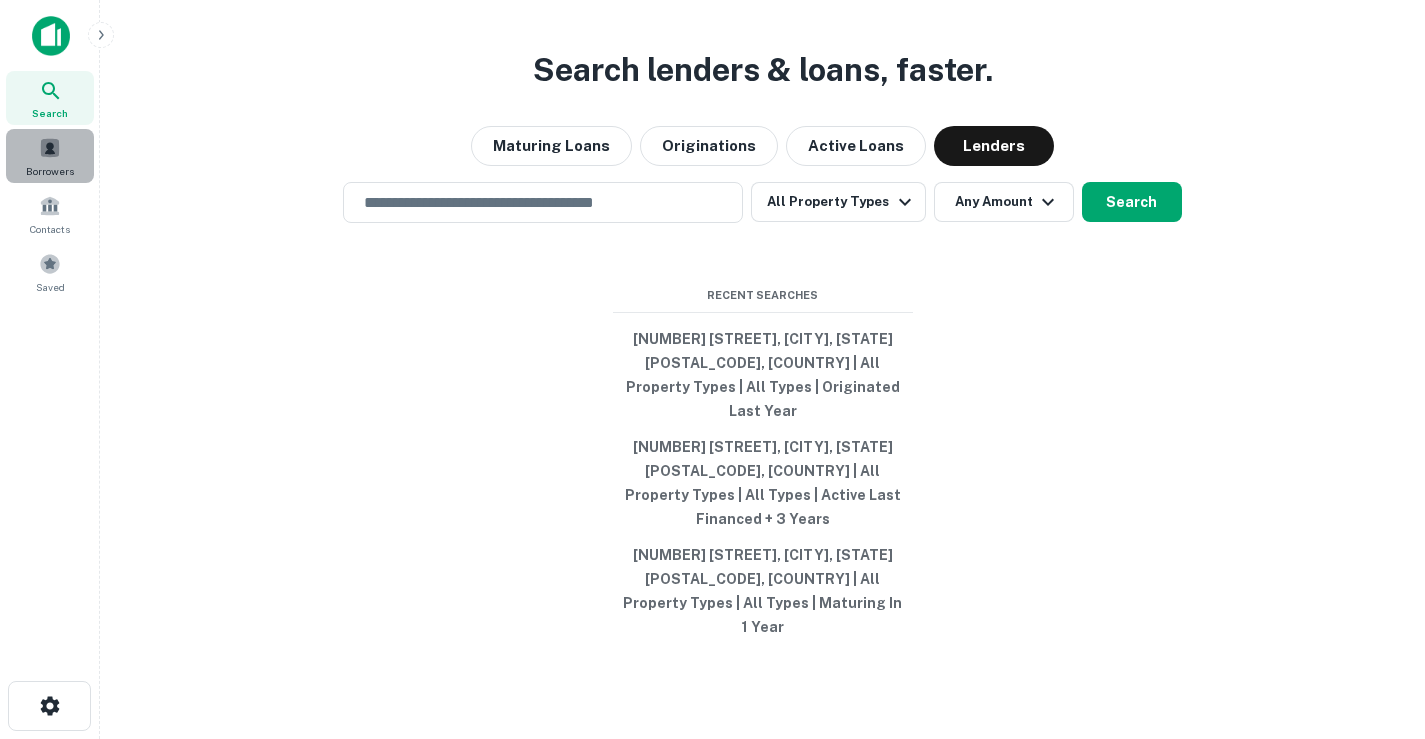 click on "Borrowers" at bounding box center (50, 171) 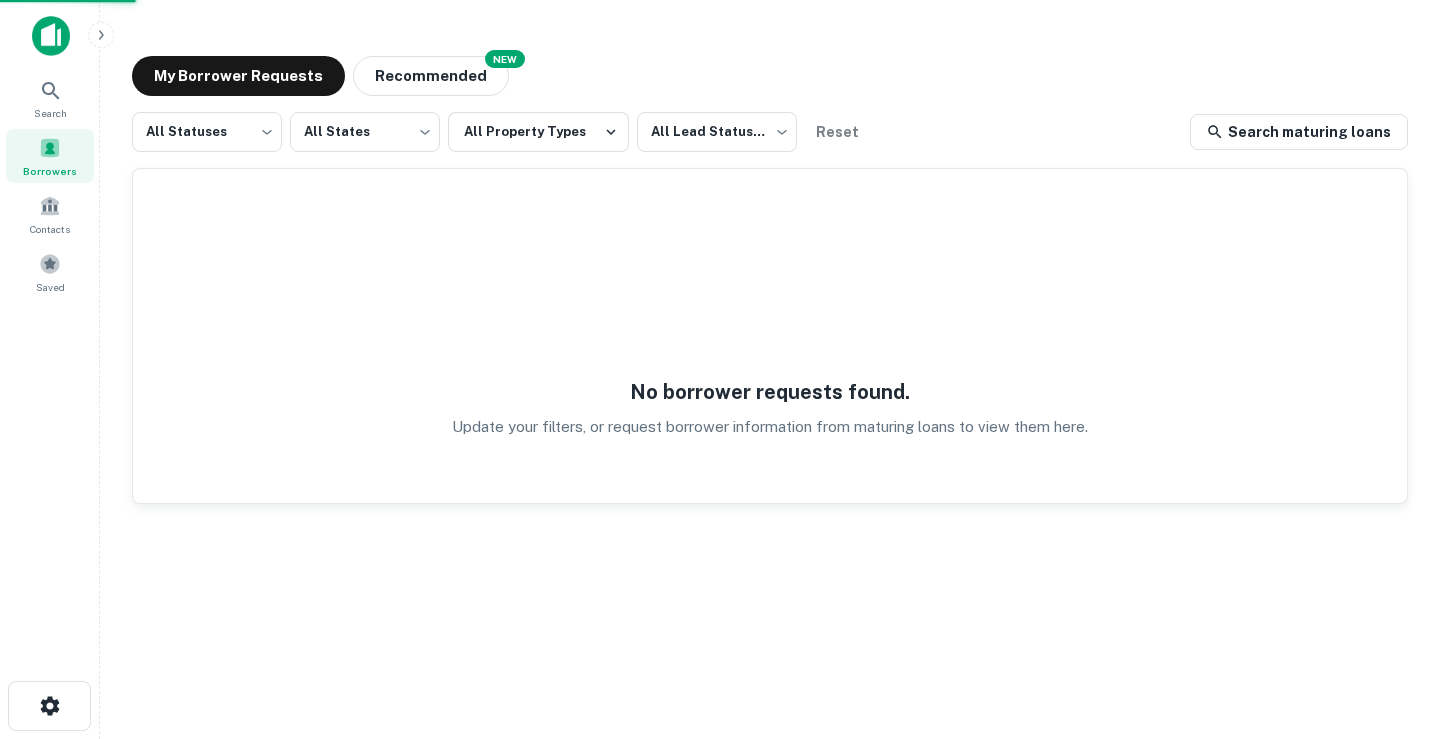 scroll, scrollTop: 0, scrollLeft: 0, axis: both 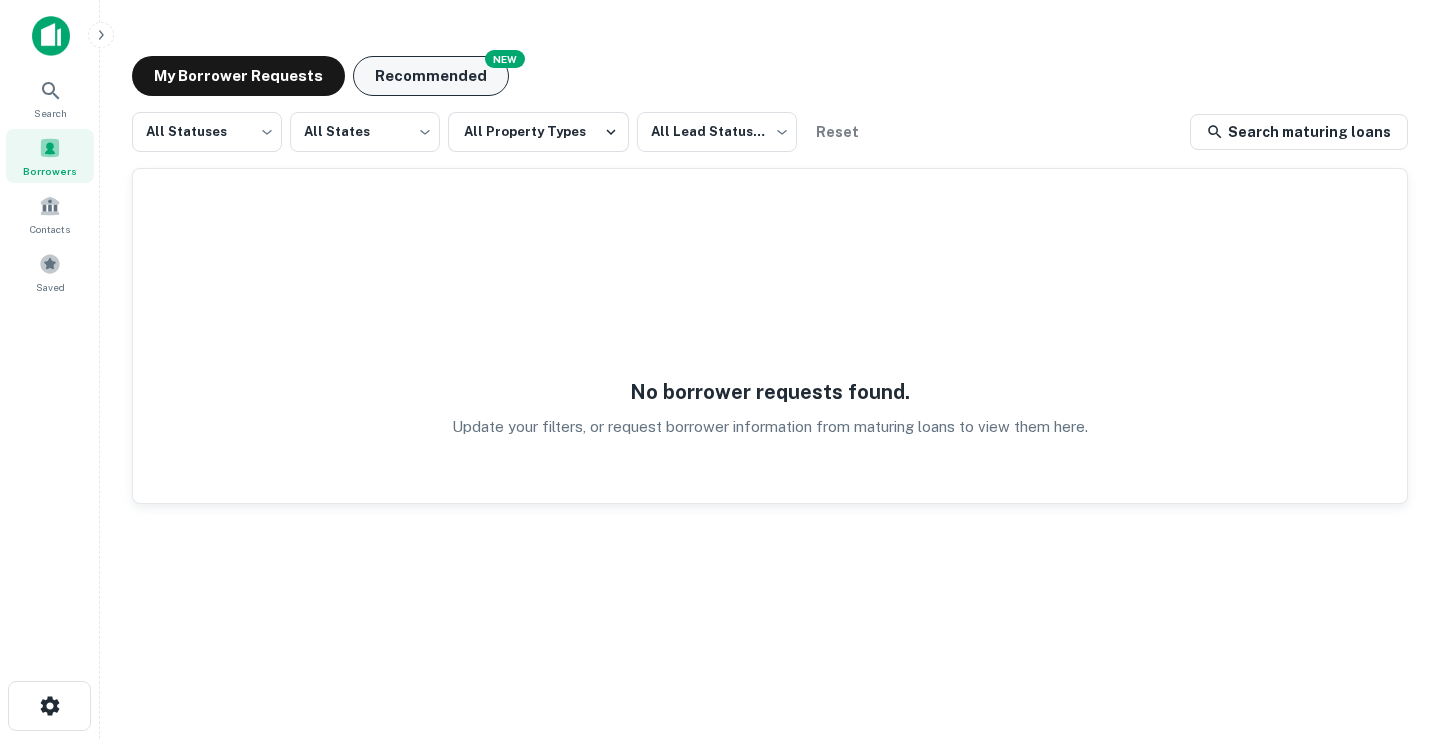 click on "Recommended" at bounding box center [431, 76] 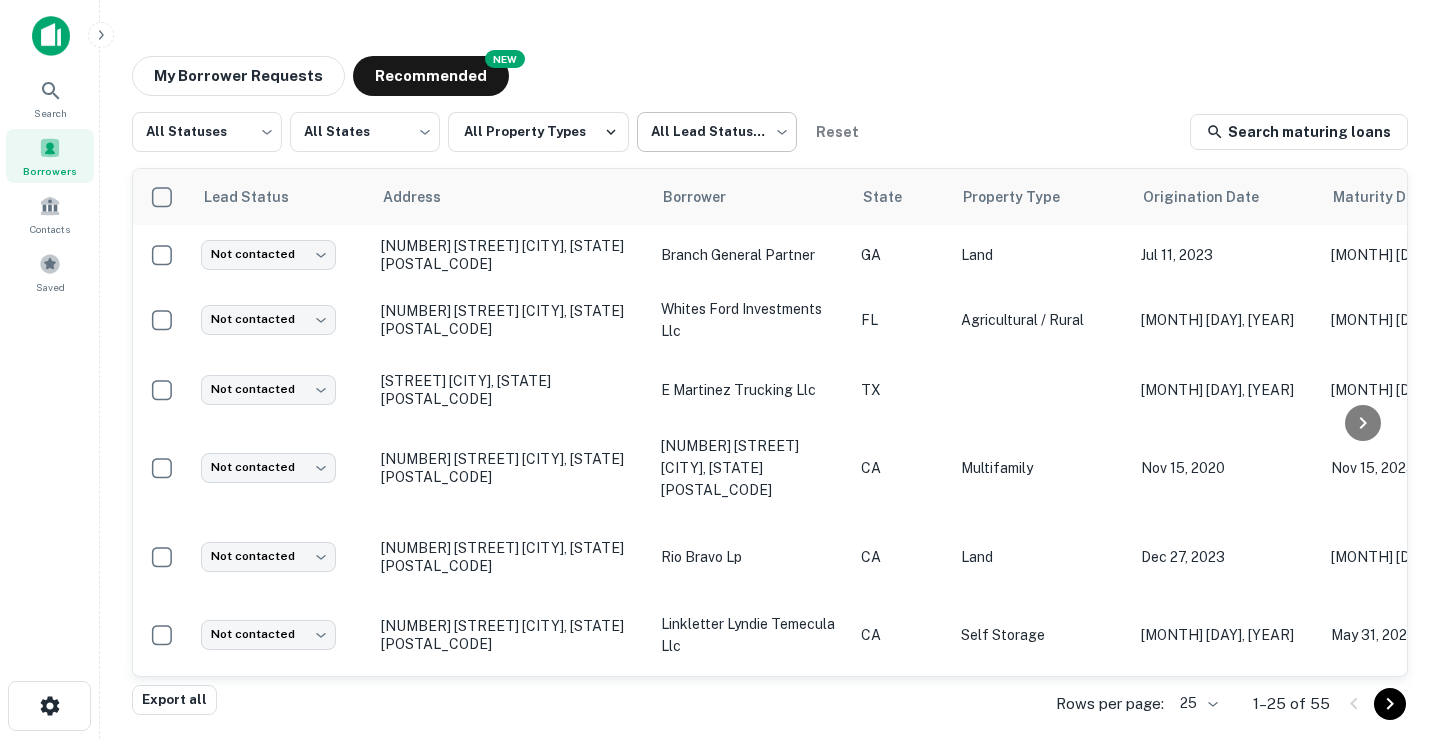click on "Search         Borrowers         Contacts         Saved     My Borrower Requests NEW Recommended All Statuses *** ​ All States *** ​ All Property Types All Lead Statuses *** ​ Reset Search maturing loans Lead Status Address Borrower State Property Type Origination Date Maturity Date Mortgage Amount Requested Date sorted descending Lender Request Status Not contacted **** ​ 1881 Jesse Jewell Pkwy Gainesville, GA30501  branch general partner GA Land Jul 11, 2023 Jul 11, 2028 $27.5M Aug 01, 2025 United Community Bank Fulfilled Not contacted **** ​ 6277 County Road 16a Saint Augustine, FL32092  whites ford investments llc FL Agricultural / Rural Jun 08, 2021 Jun 08, 2026 $15M Aug 01, 2025 Nancy A Hutson Fulfilled Not contacted **** ​ Highway 385 N Dimmitt, TX79027  e martinez trucking llc TX Mar 29, 2023 Mar 29, 2028 $39.2k Aug 01, 2025 First United Bank Fulfilled Not contacted **** ​ 3720 Motor Ave Los Angeles, CA90034  3720 motor llc CA Multifamily Nov 15, 2020 Nov 15, 2025 $3.6M ****" at bounding box center (720, 369) 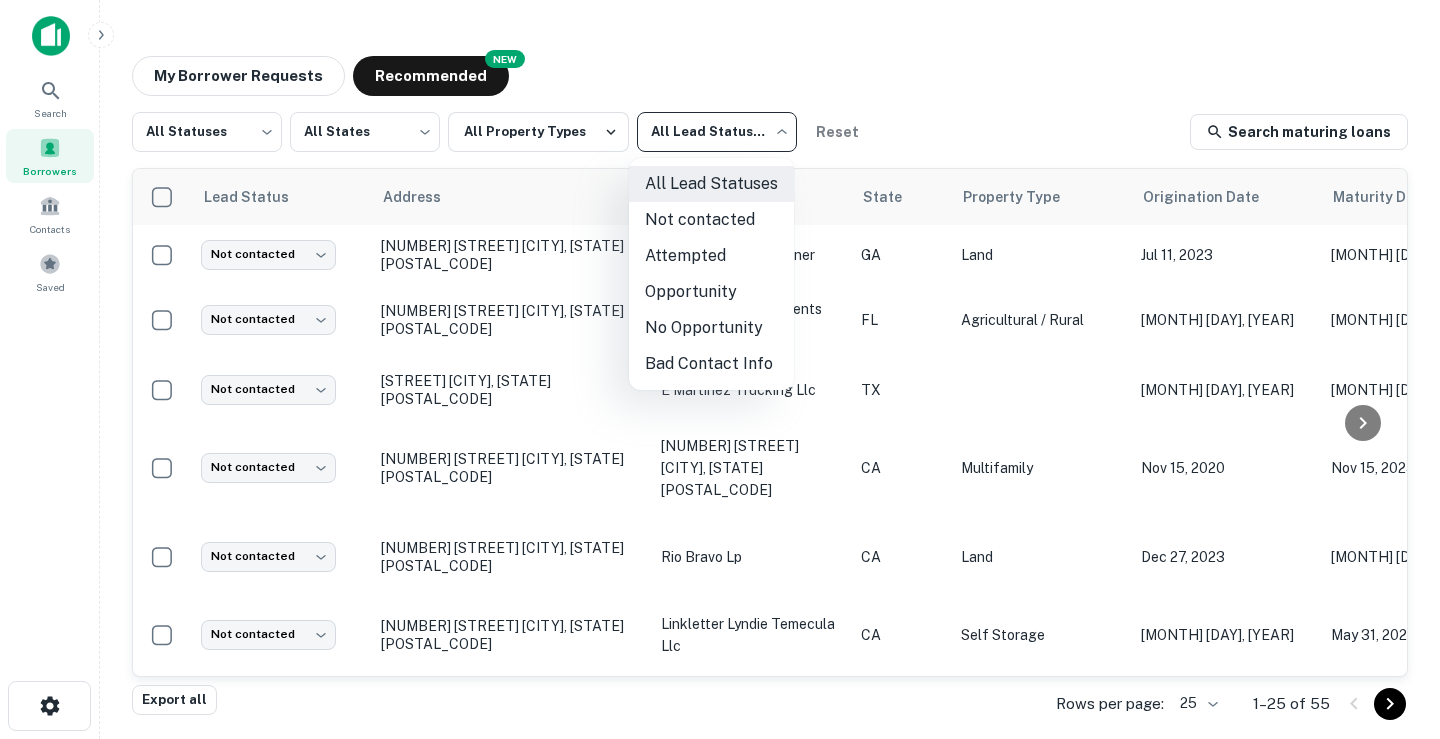 click at bounding box center (720, 369) 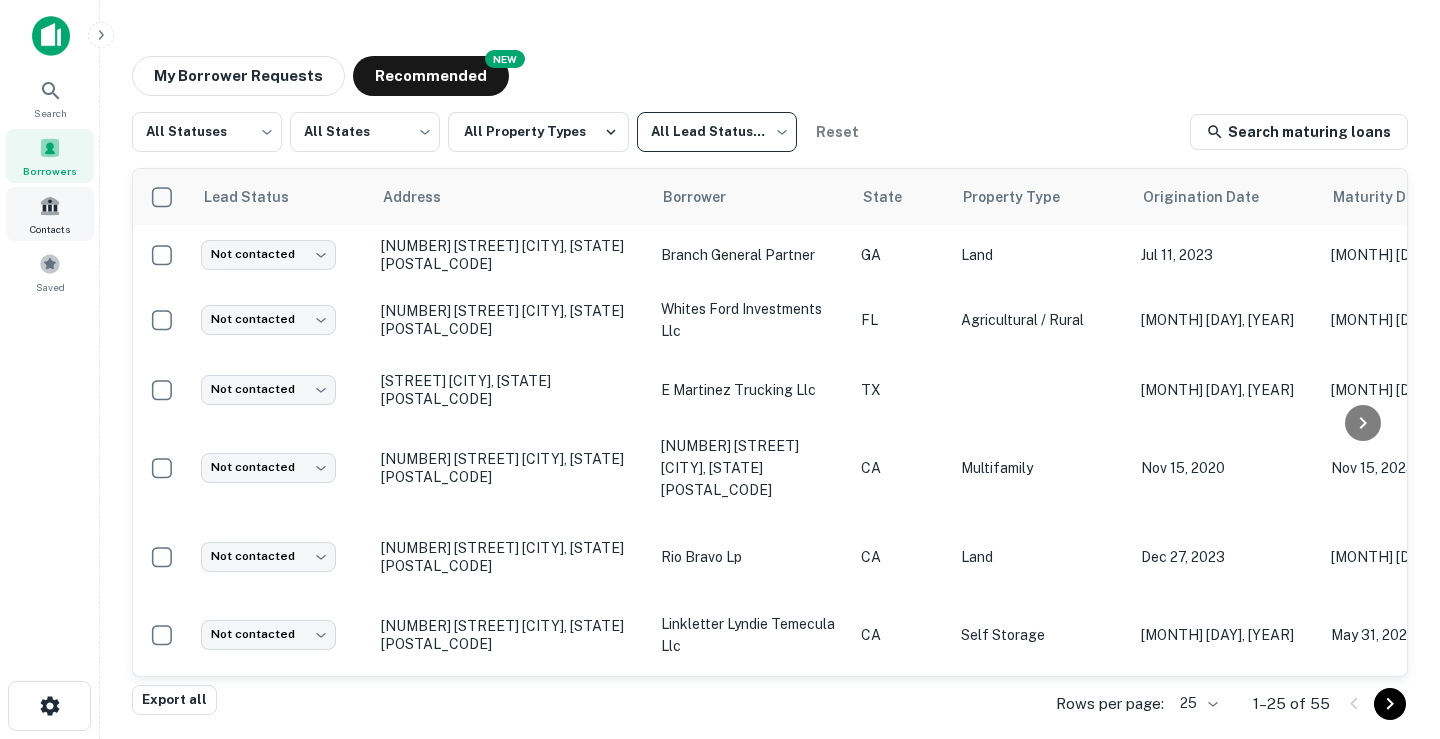 click on "Contacts" at bounding box center (50, 229) 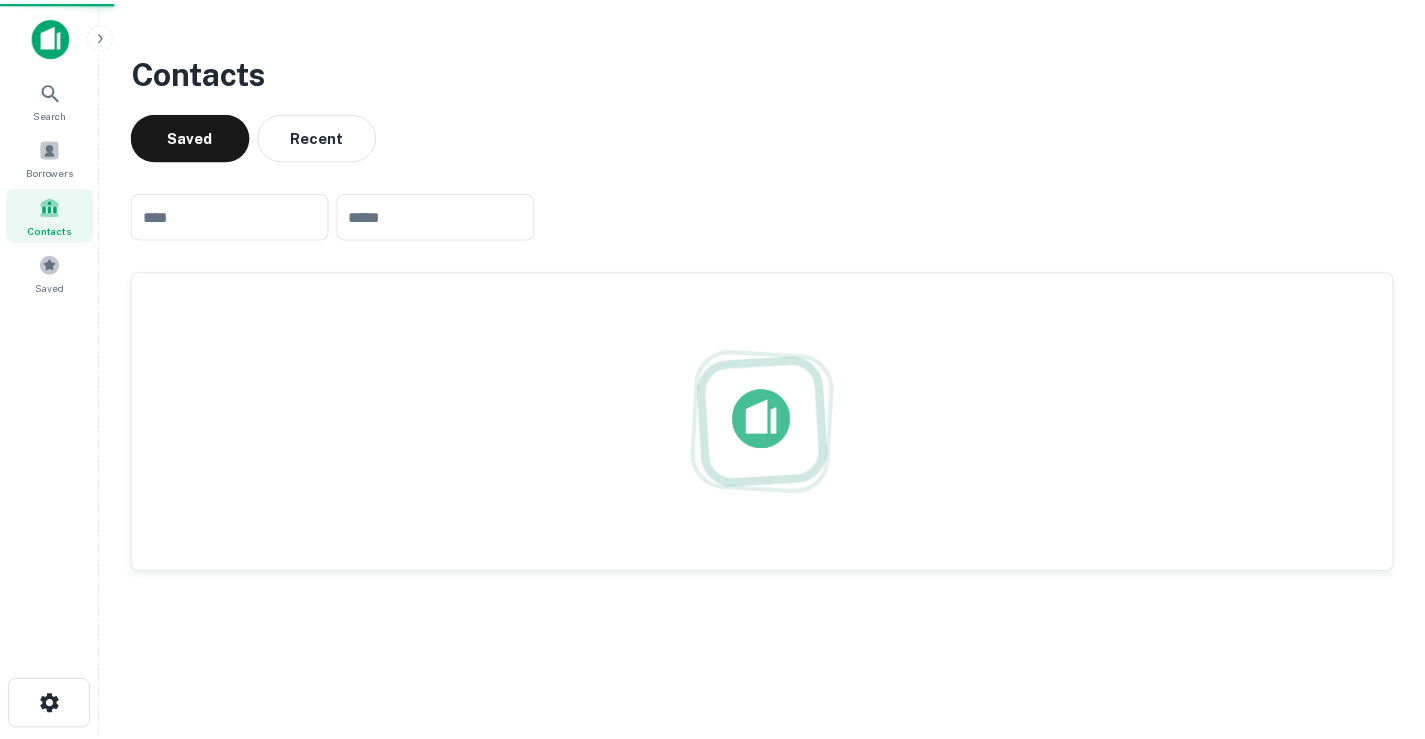 scroll, scrollTop: 0, scrollLeft: 0, axis: both 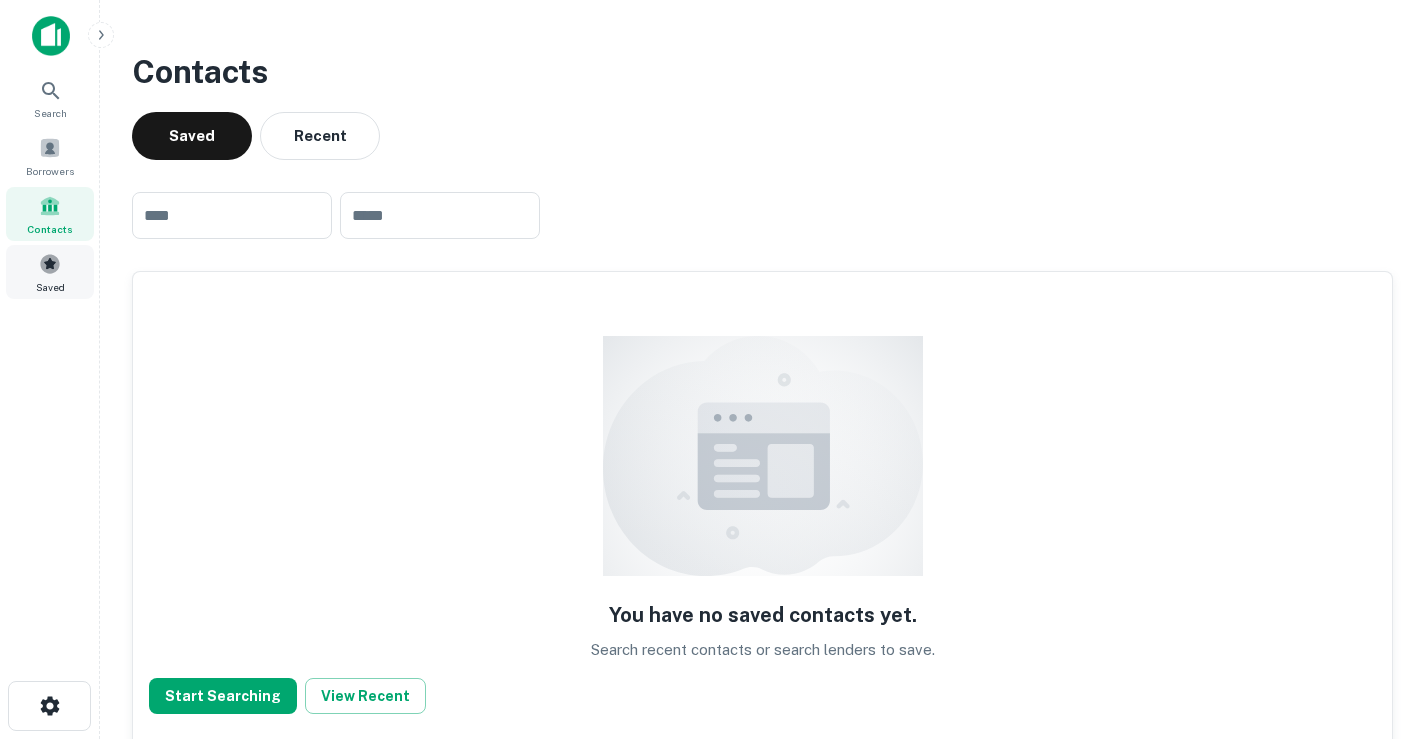 click on "Saved" at bounding box center (50, 272) 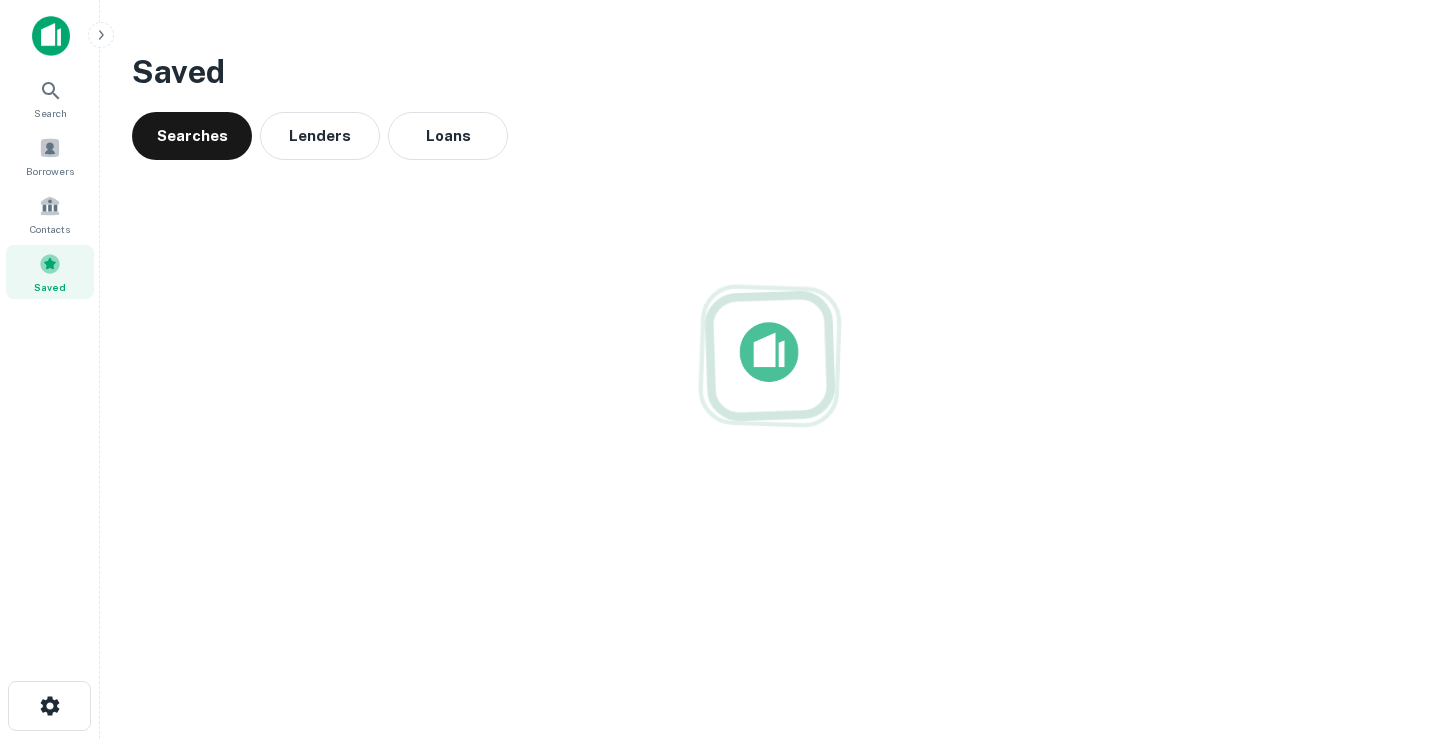 scroll, scrollTop: 0, scrollLeft: 0, axis: both 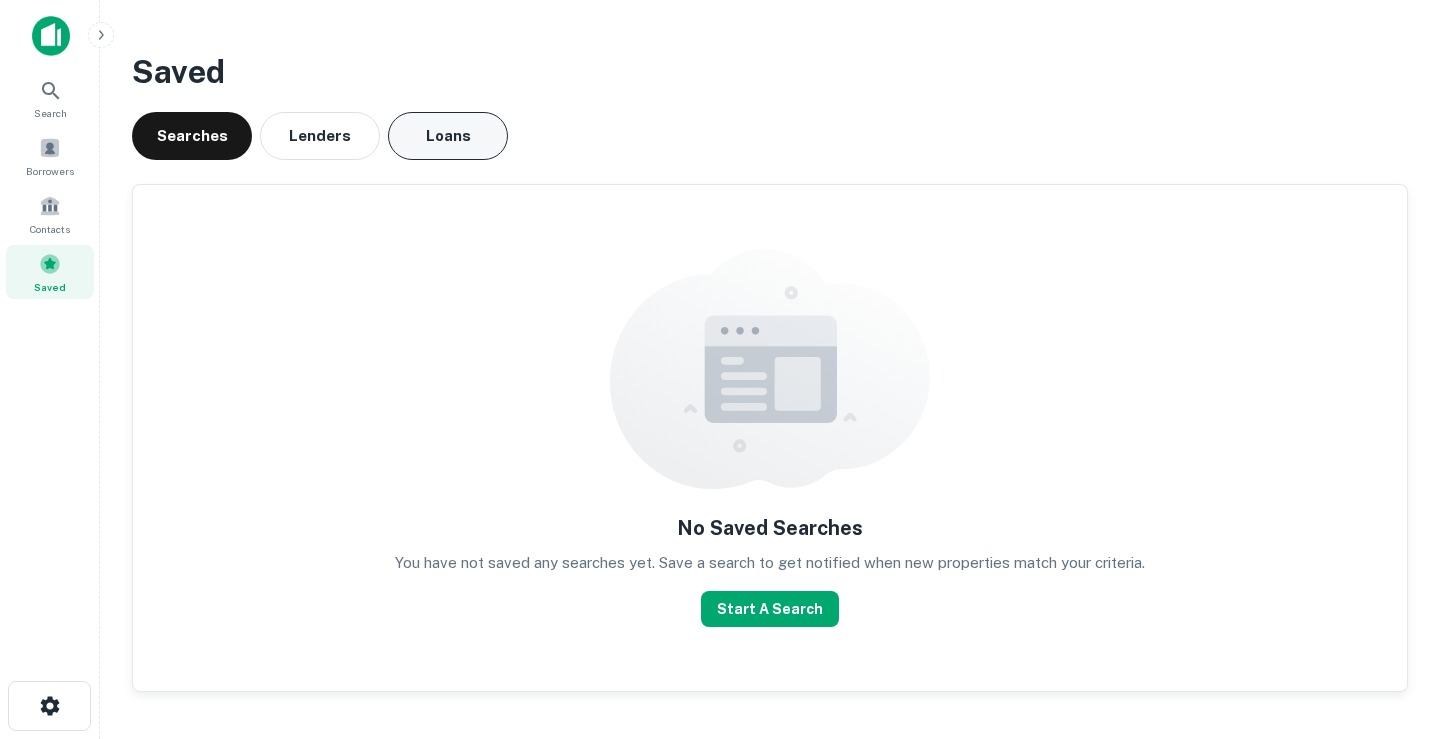 click on "Loans" at bounding box center [448, 136] 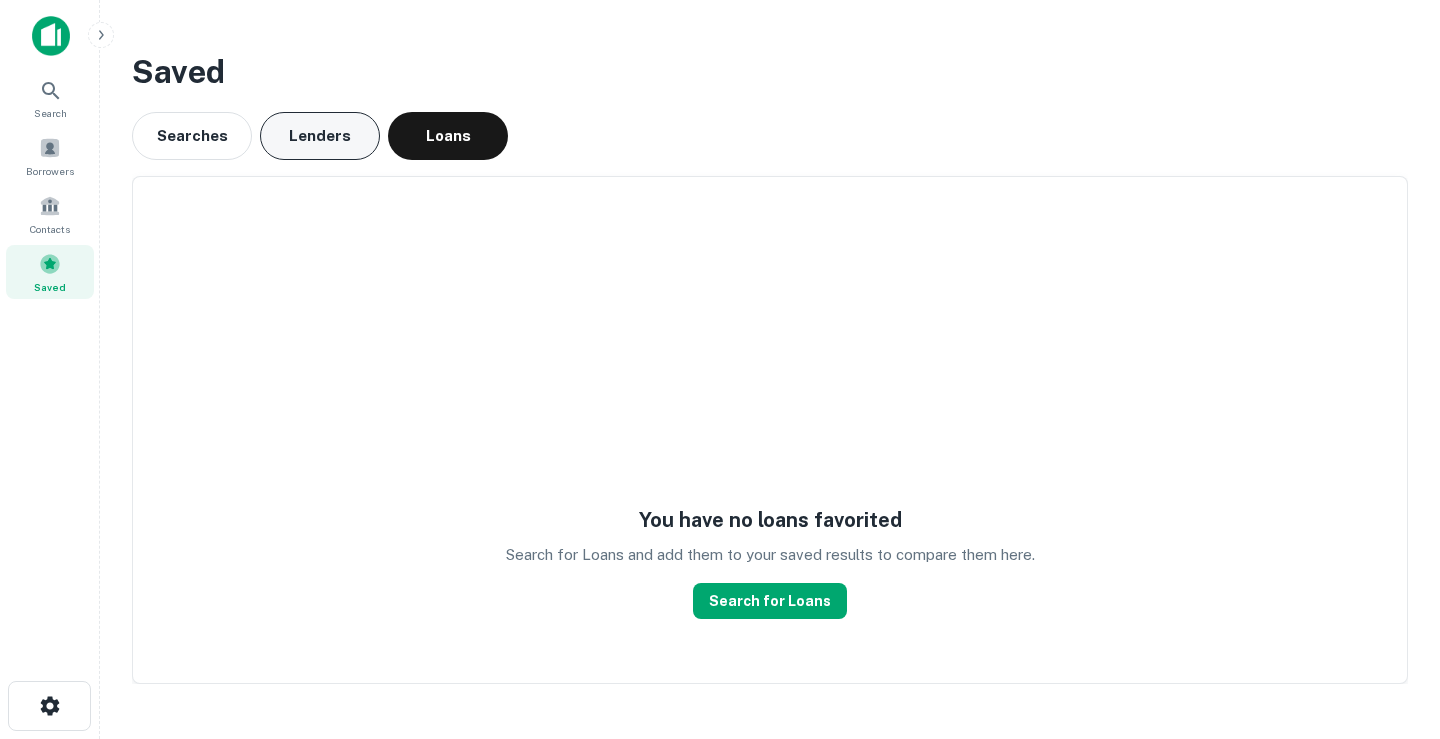 click on "Lenders" at bounding box center (320, 136) 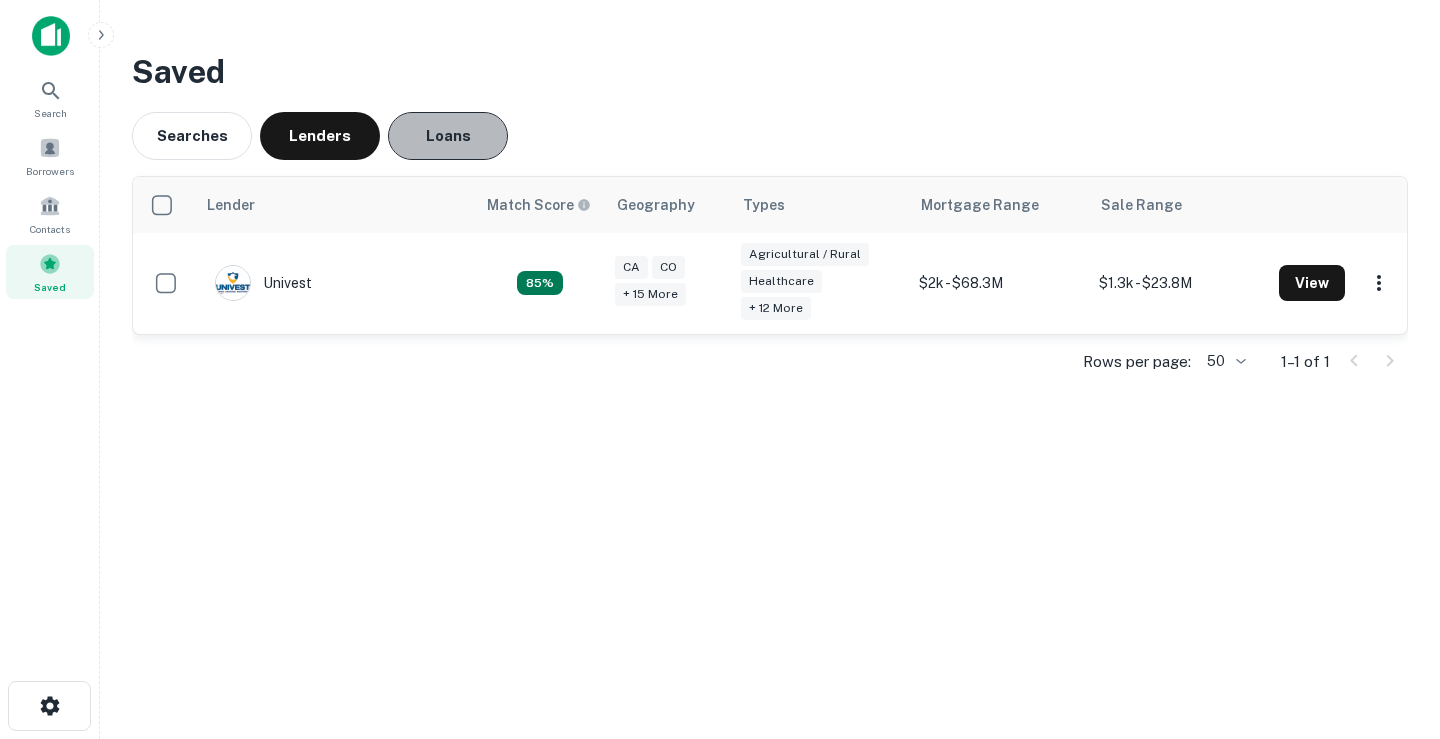 click on "Loans" at bounding box center (448, 136) 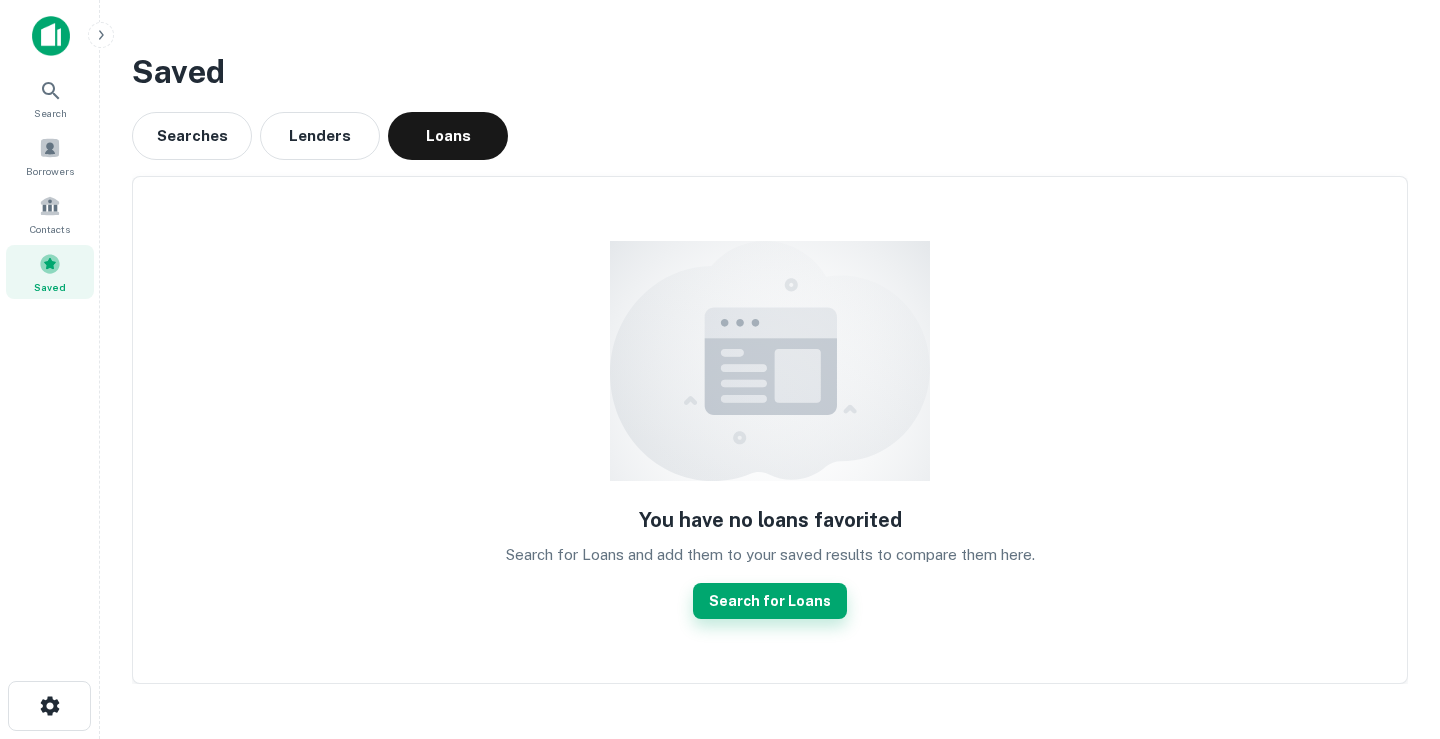 click on "Search for Loans" at bounding box center (770, 601) 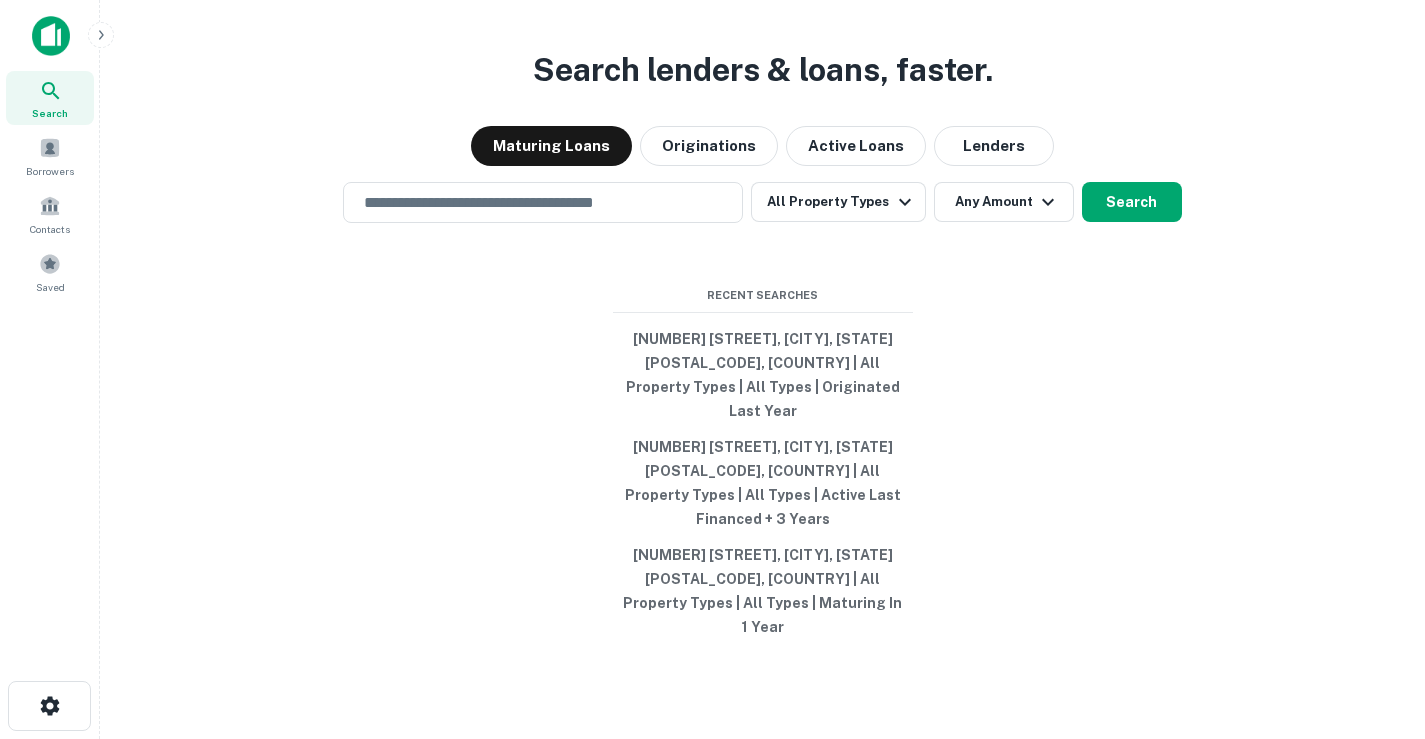 scroll, scrollTop: 0, scrollLeft: 0, axis: both 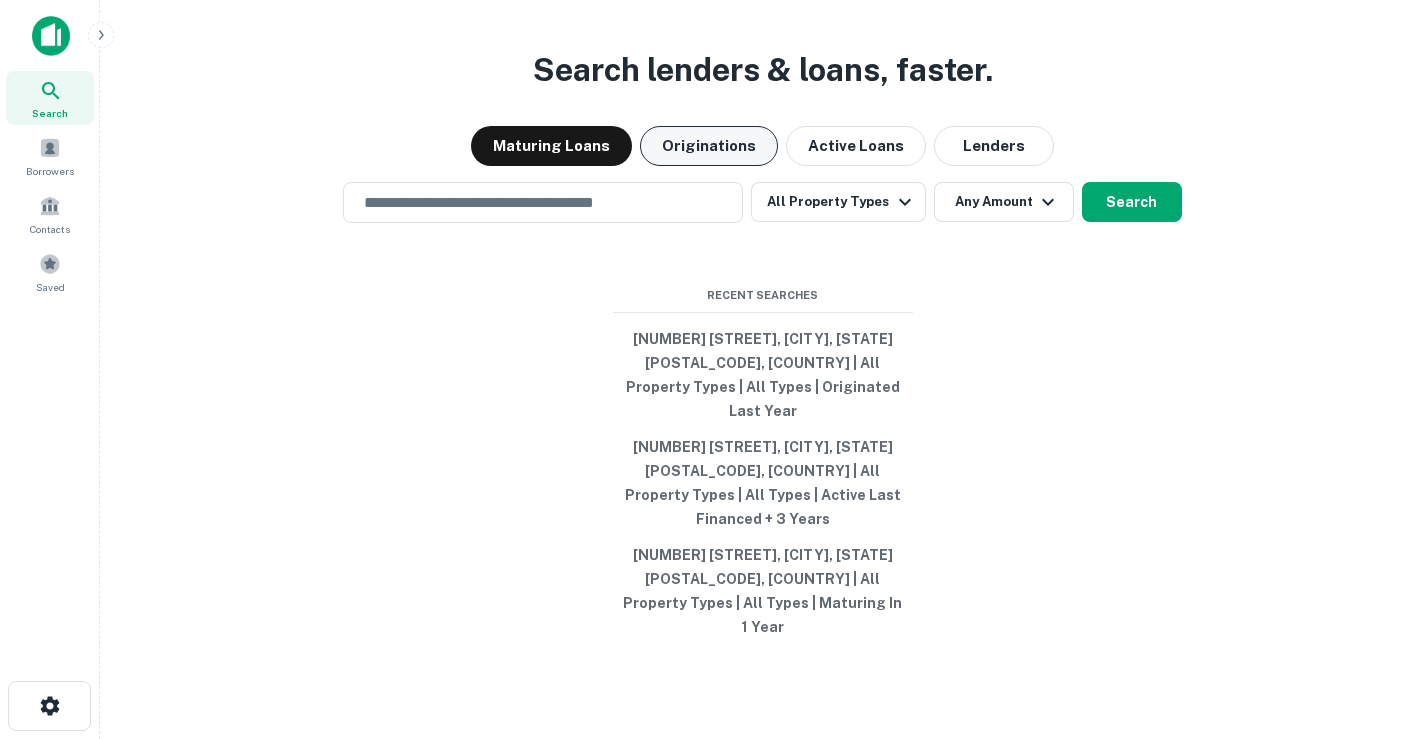 click on "Originations" at bounding box center (709, 146) 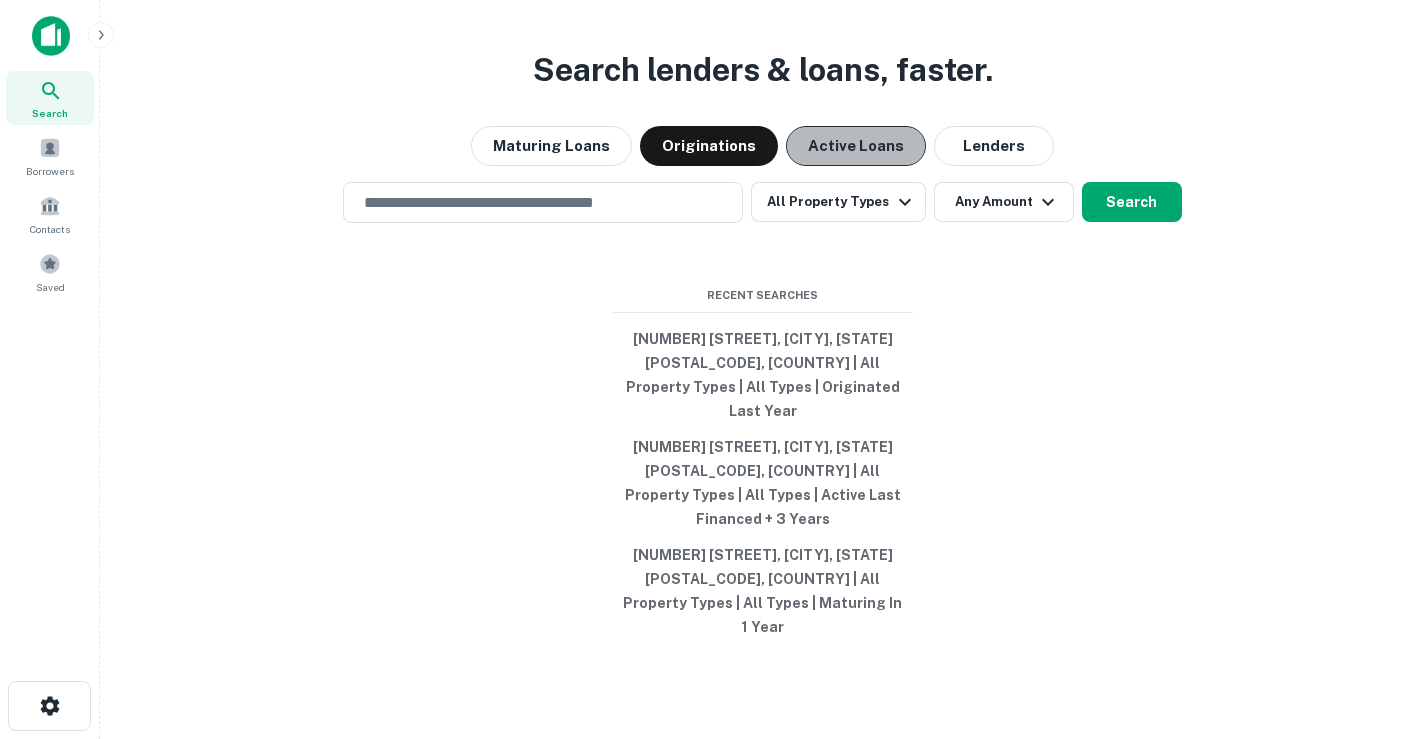 click on "Active Loans" at bounding box center [856, 146] 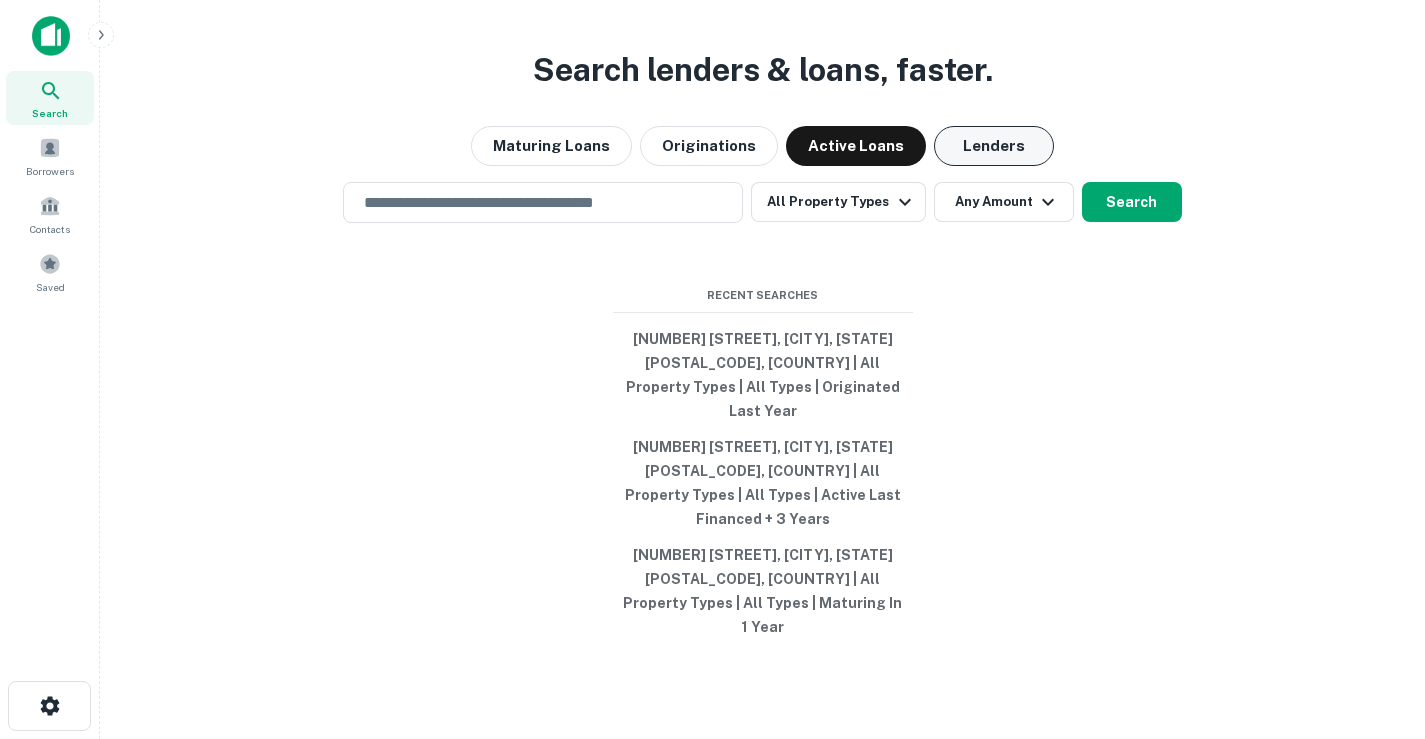 click on "Lenders" at bounding box center [994, 146] 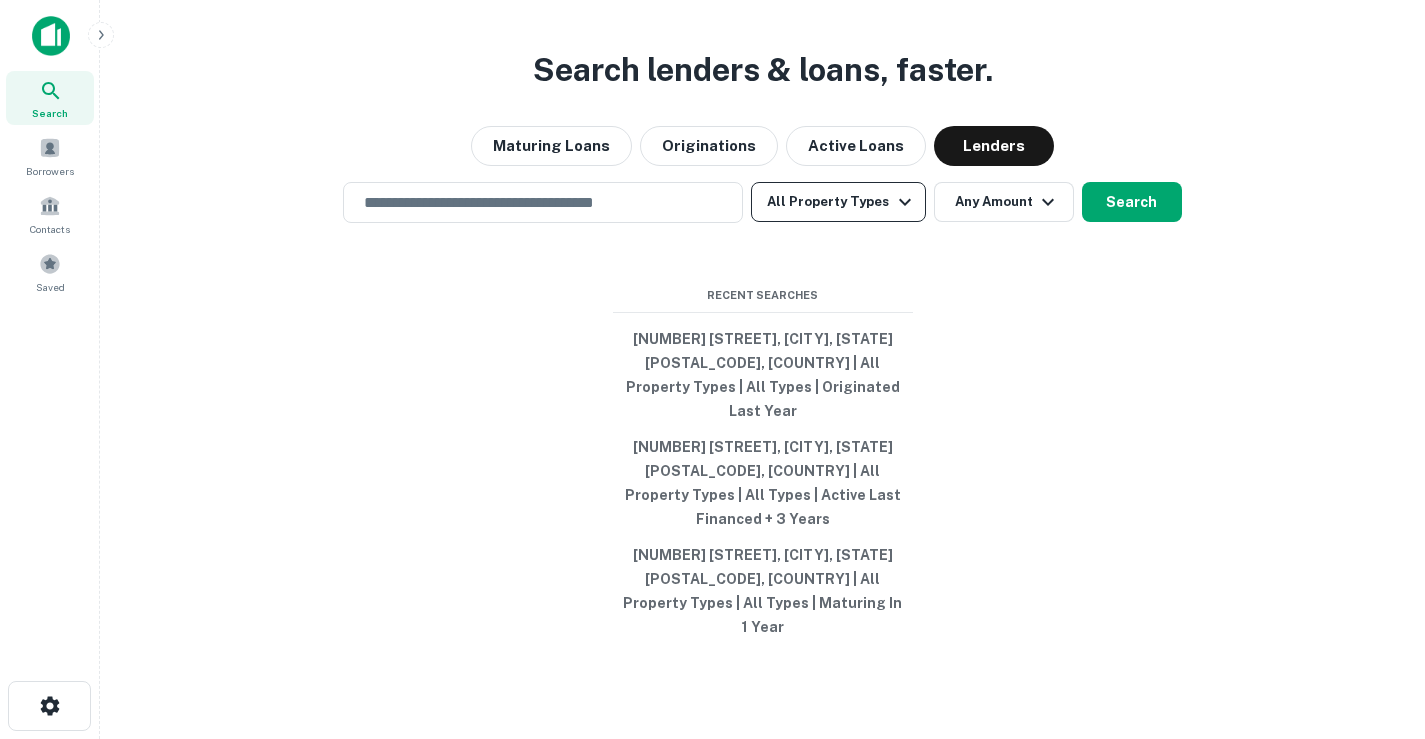 click 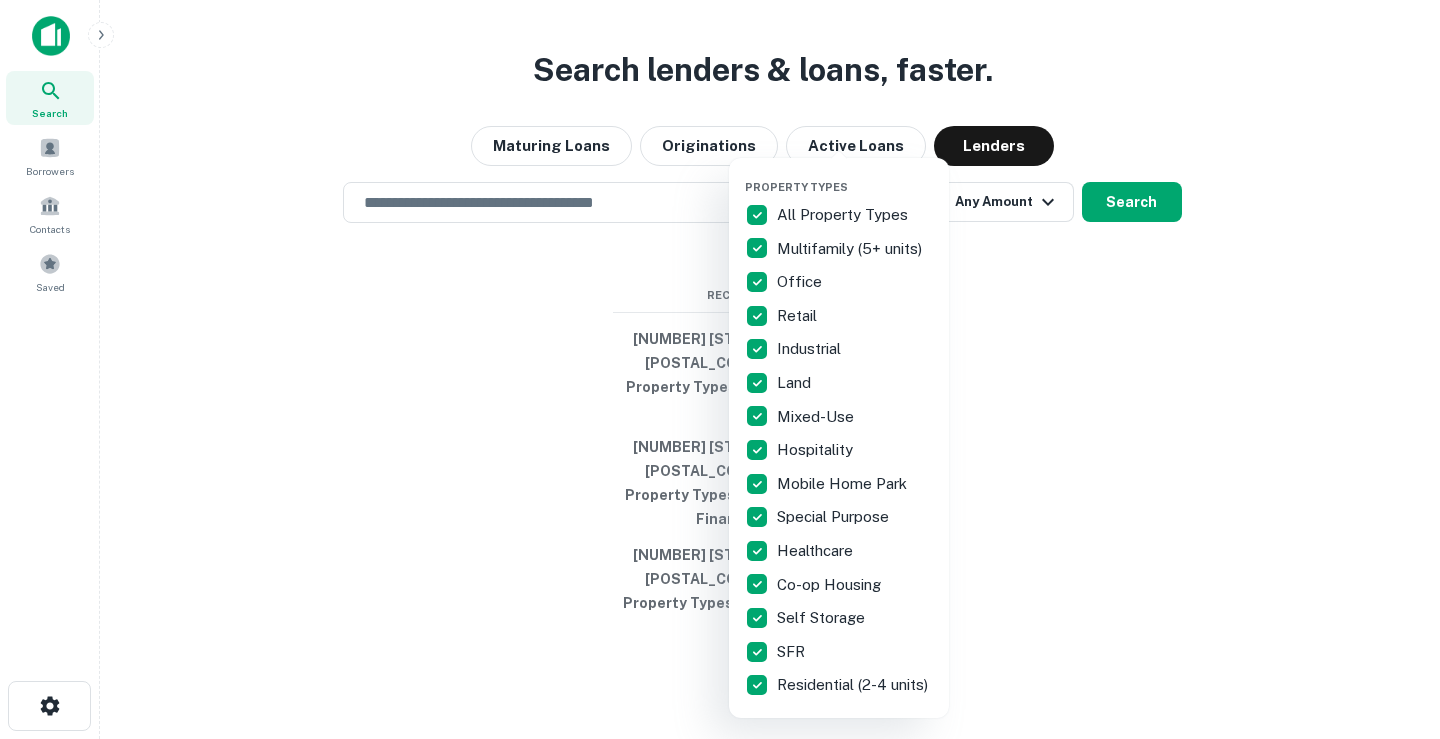 click at bounding box center [720, 369] 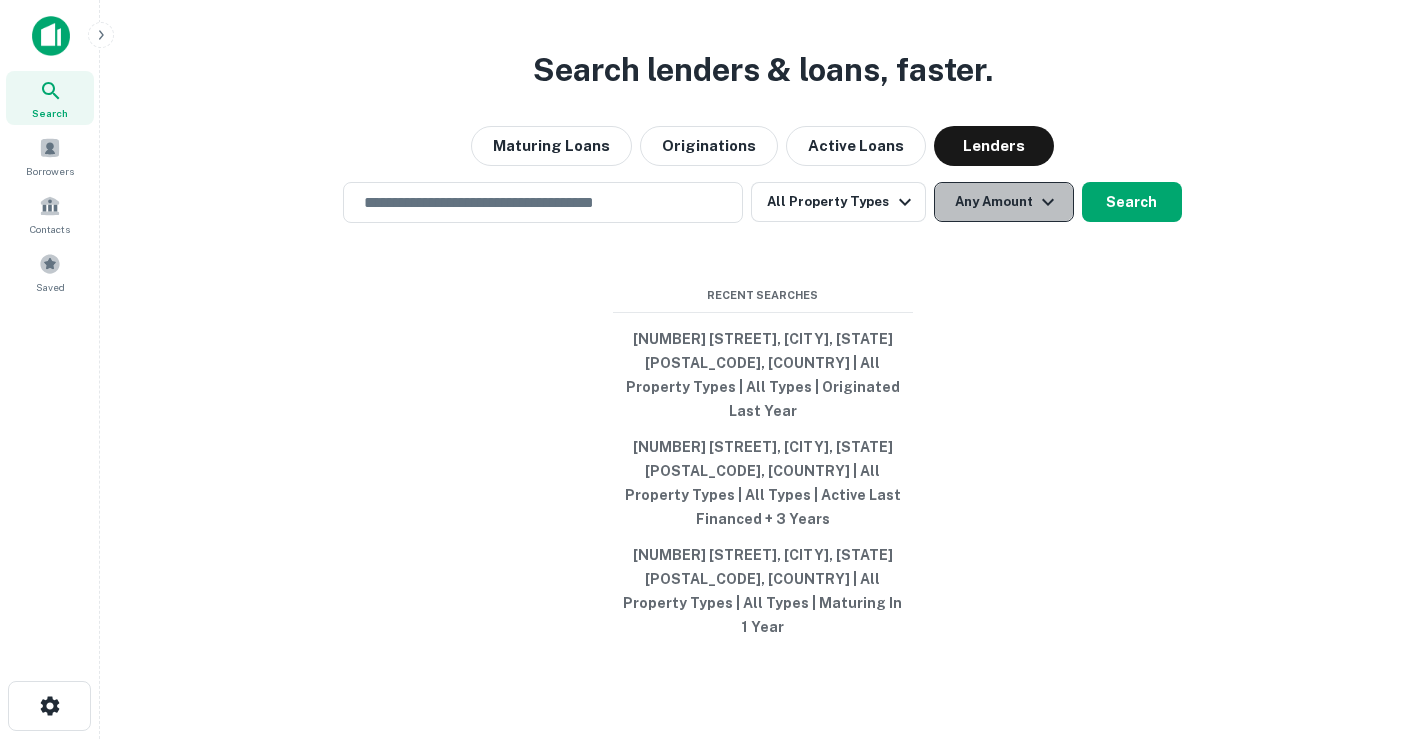 click 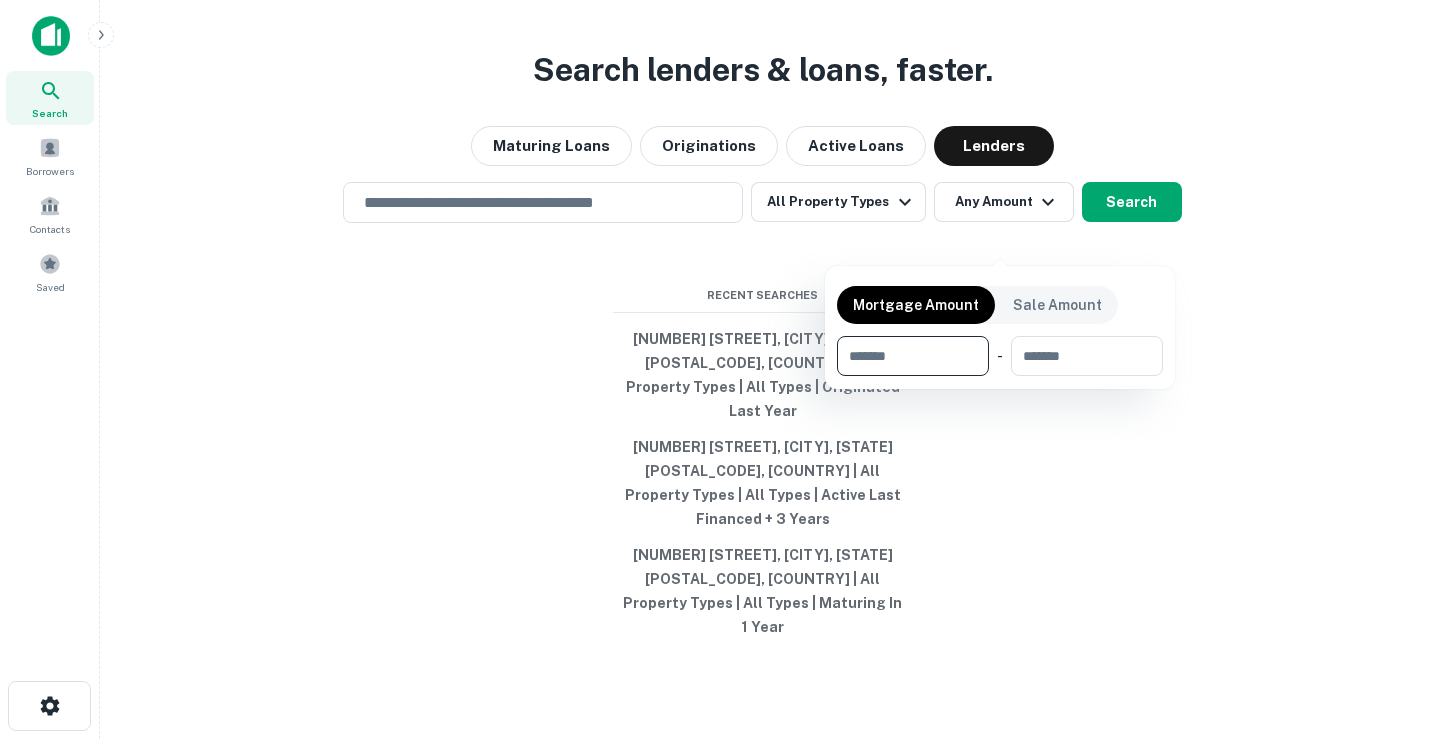 click at bounding box center [720, 369] 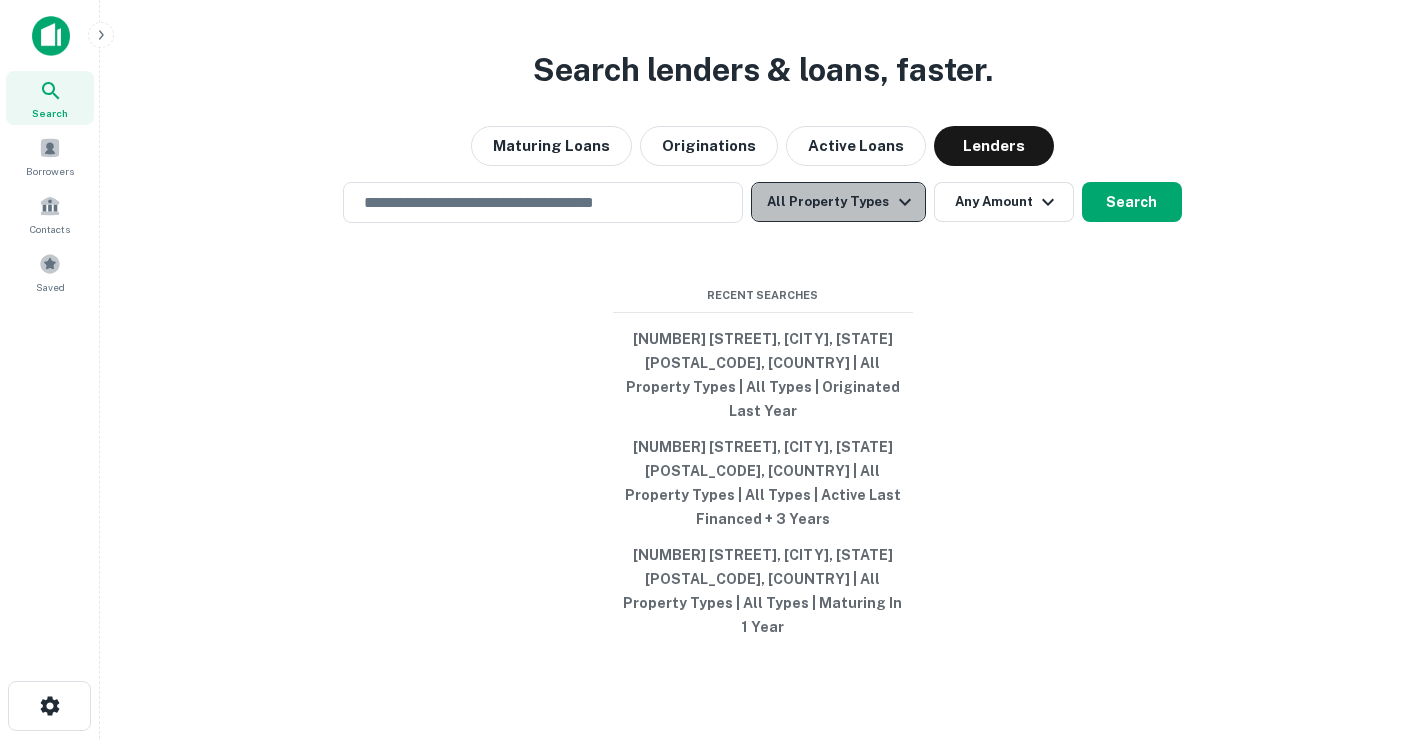 click on "All Property Types" at bounding box center [838, 202] 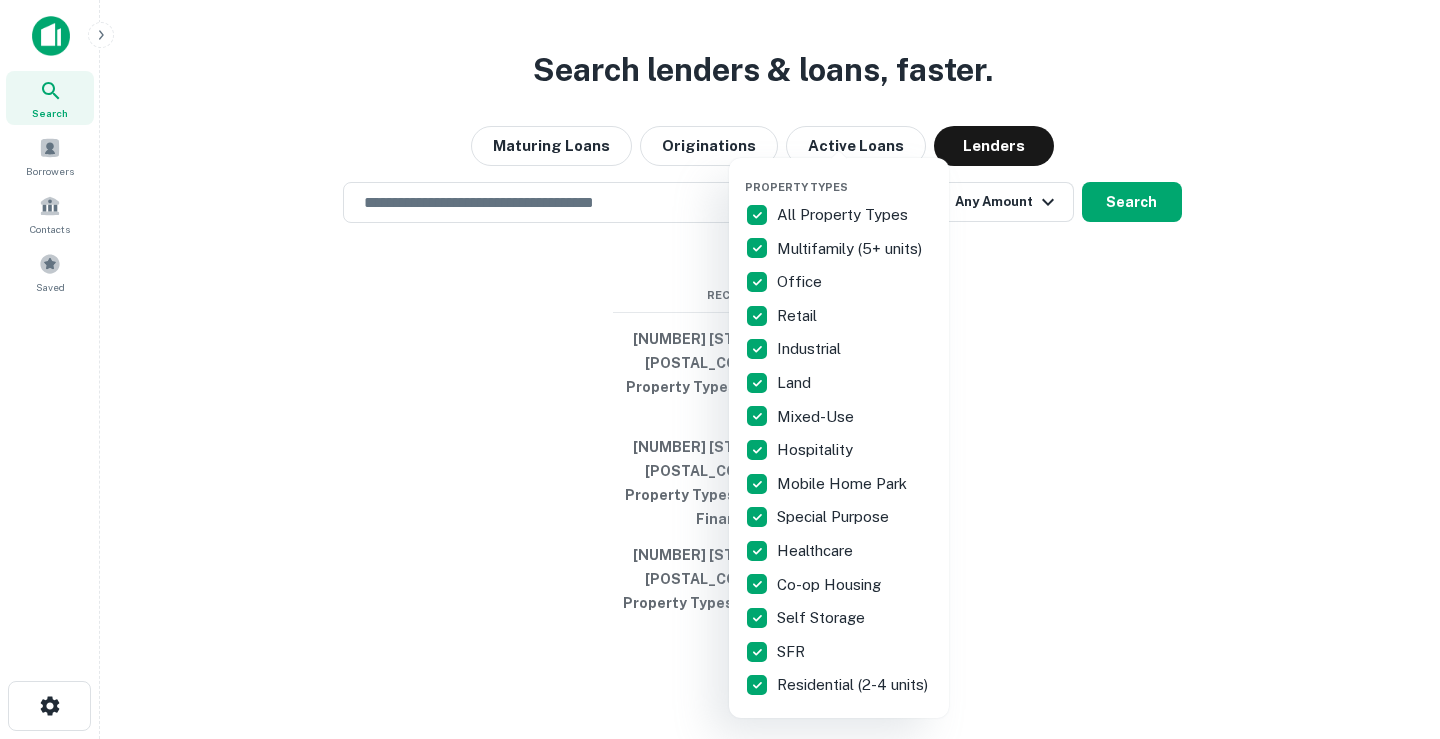 click at bounding box center (720, 369) 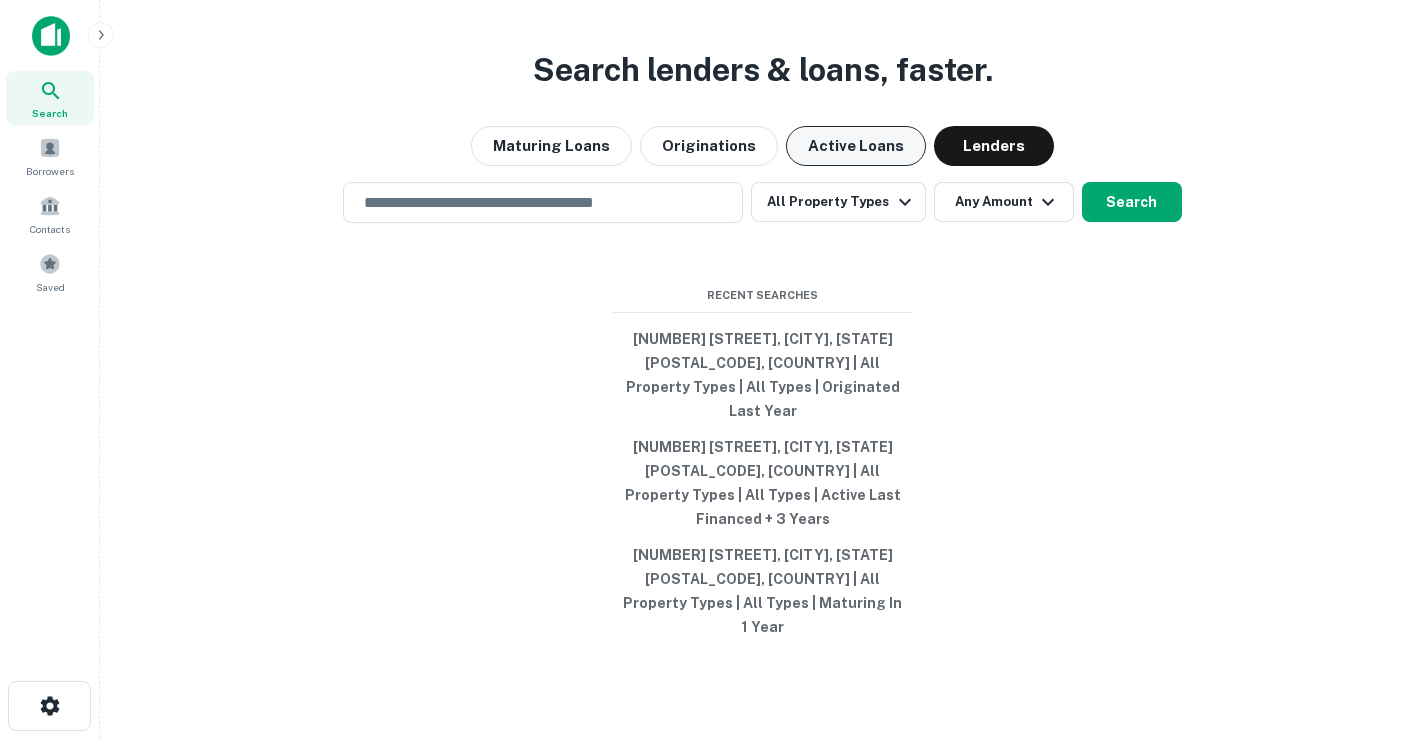 click on "Active Loans" at bounding box center (856, 146) 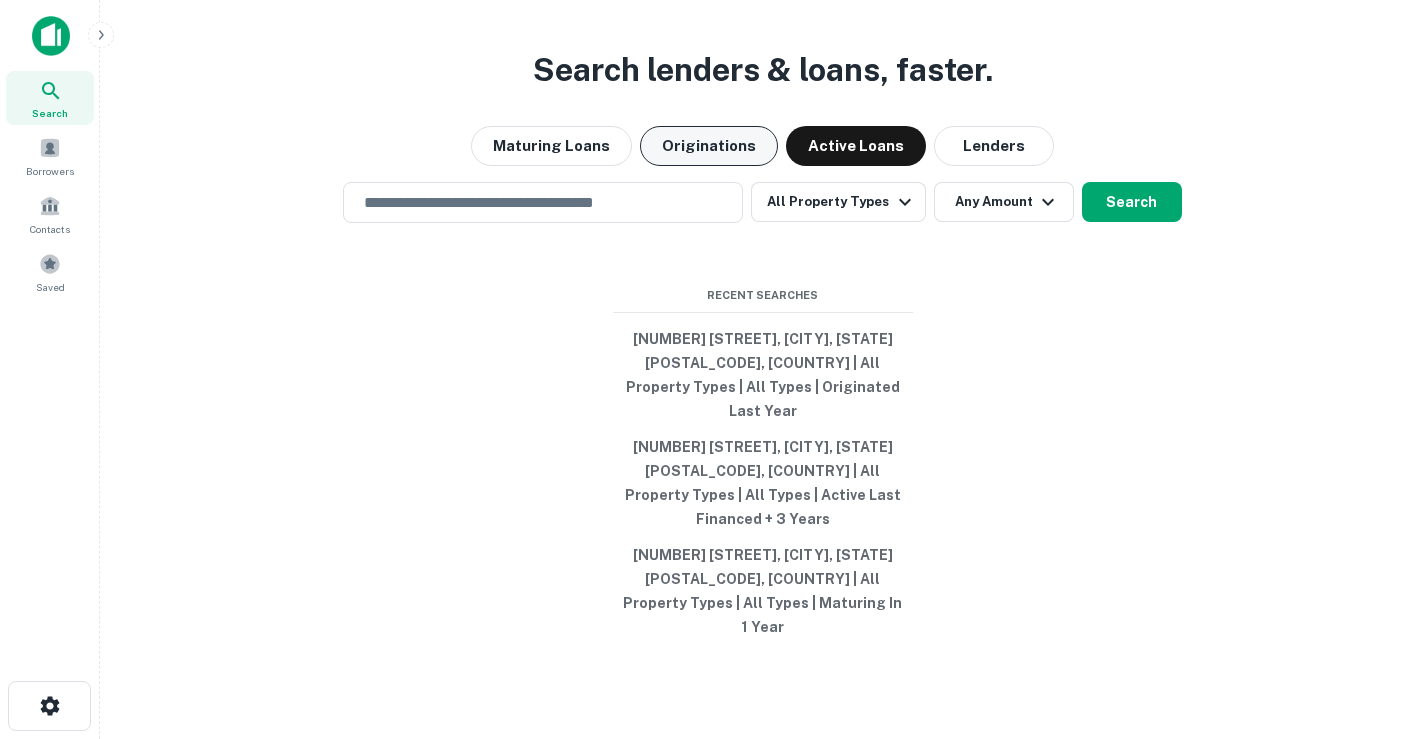 click on "Originations" at bounding box center [709, 146] 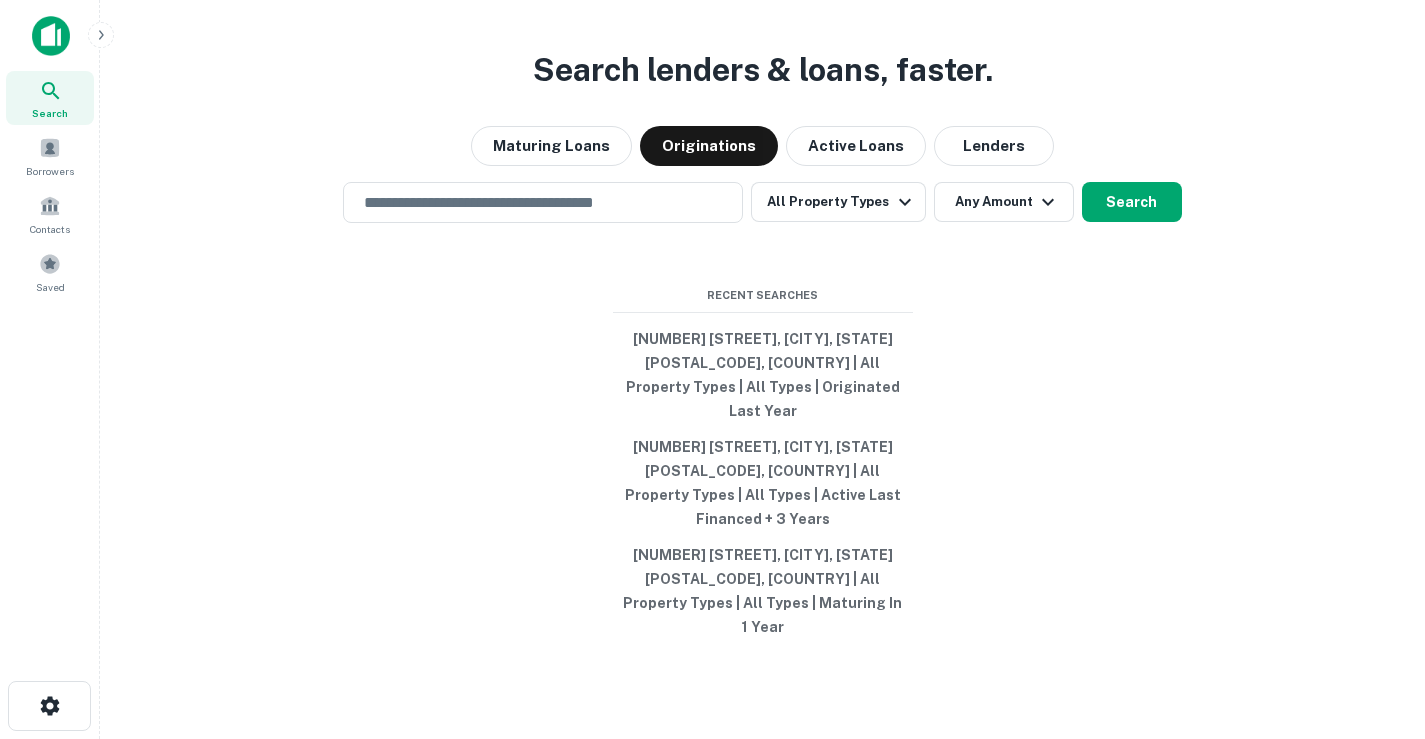 click at bounding box center [51, 36] 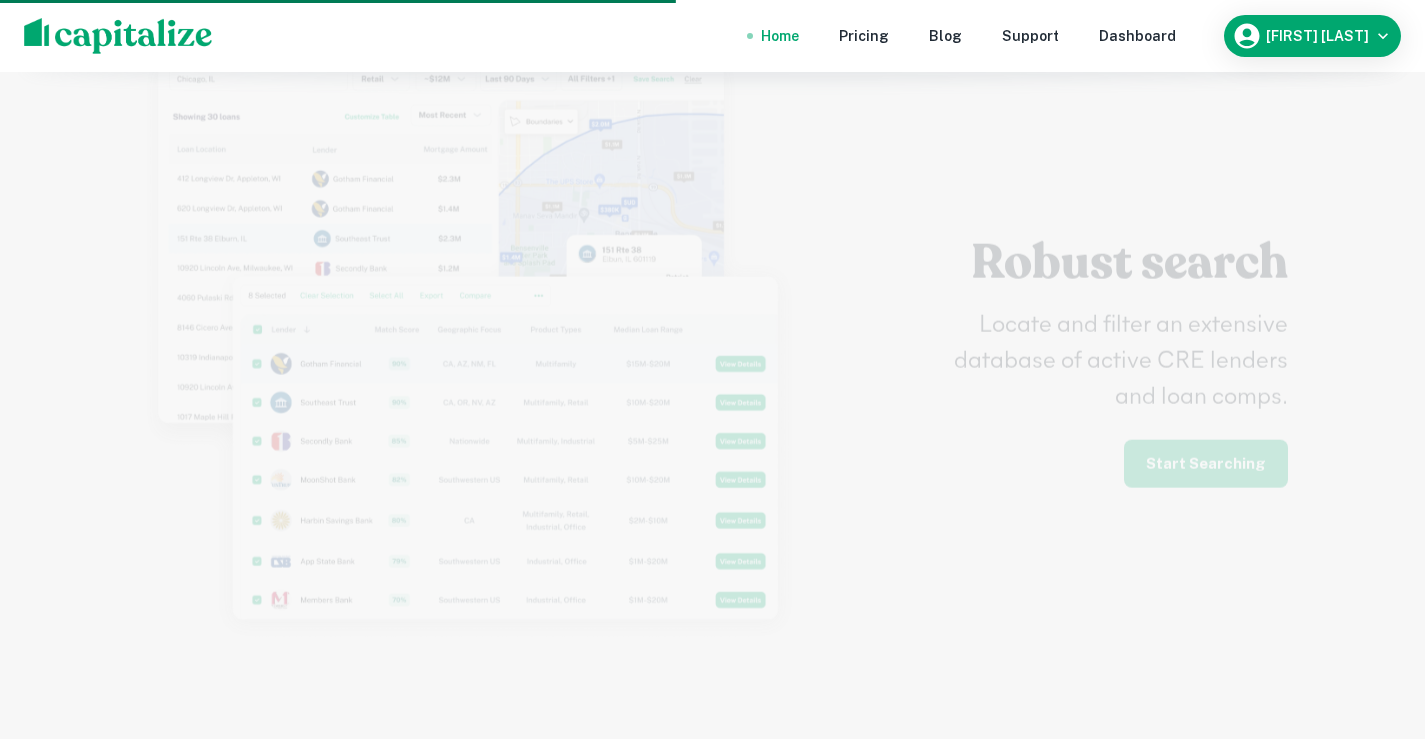 scroll, scrollTop: 5000, scrollLeft: 0, axis: vertical 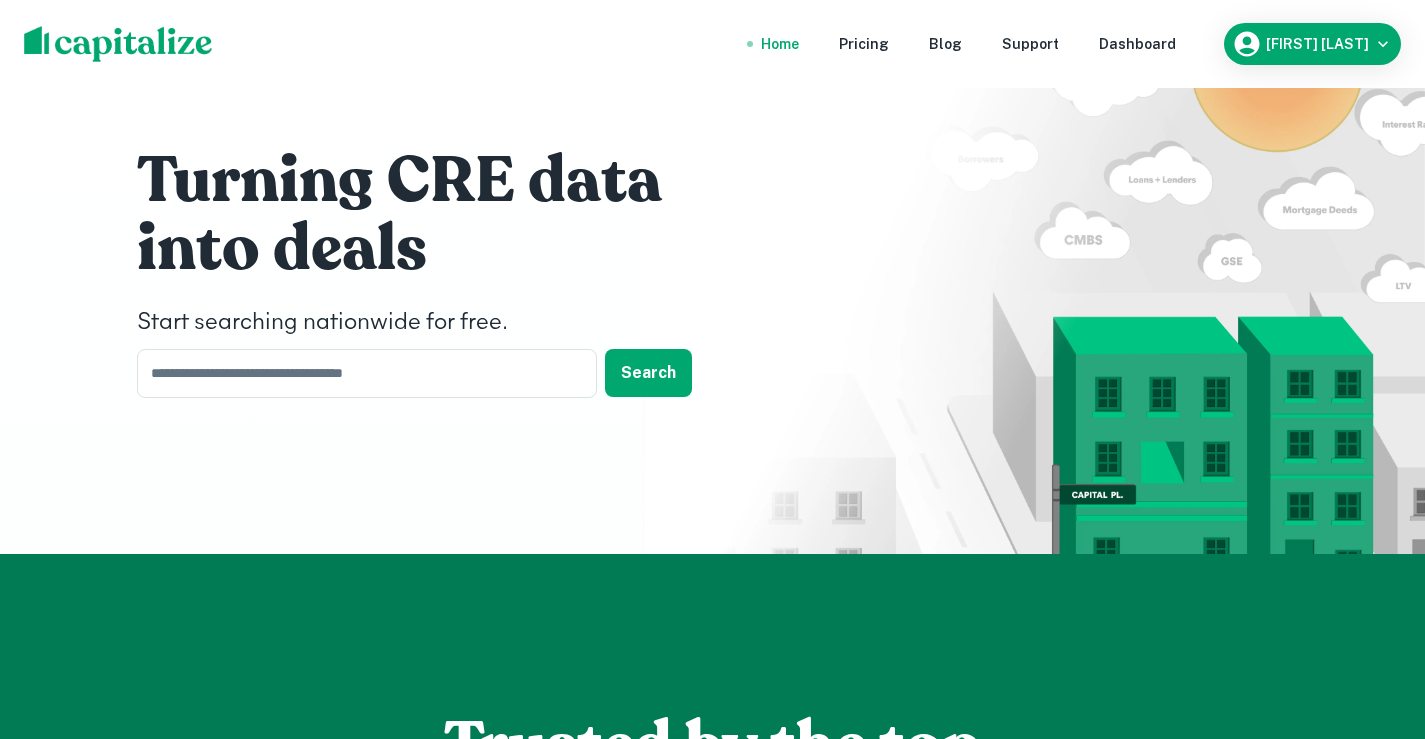 click on "Trusted by the top CRE professionals Capitalize uses data and AI to provide the most relevant loan, lender and lead information for commercial real estate." at bounding box center (712, 952) 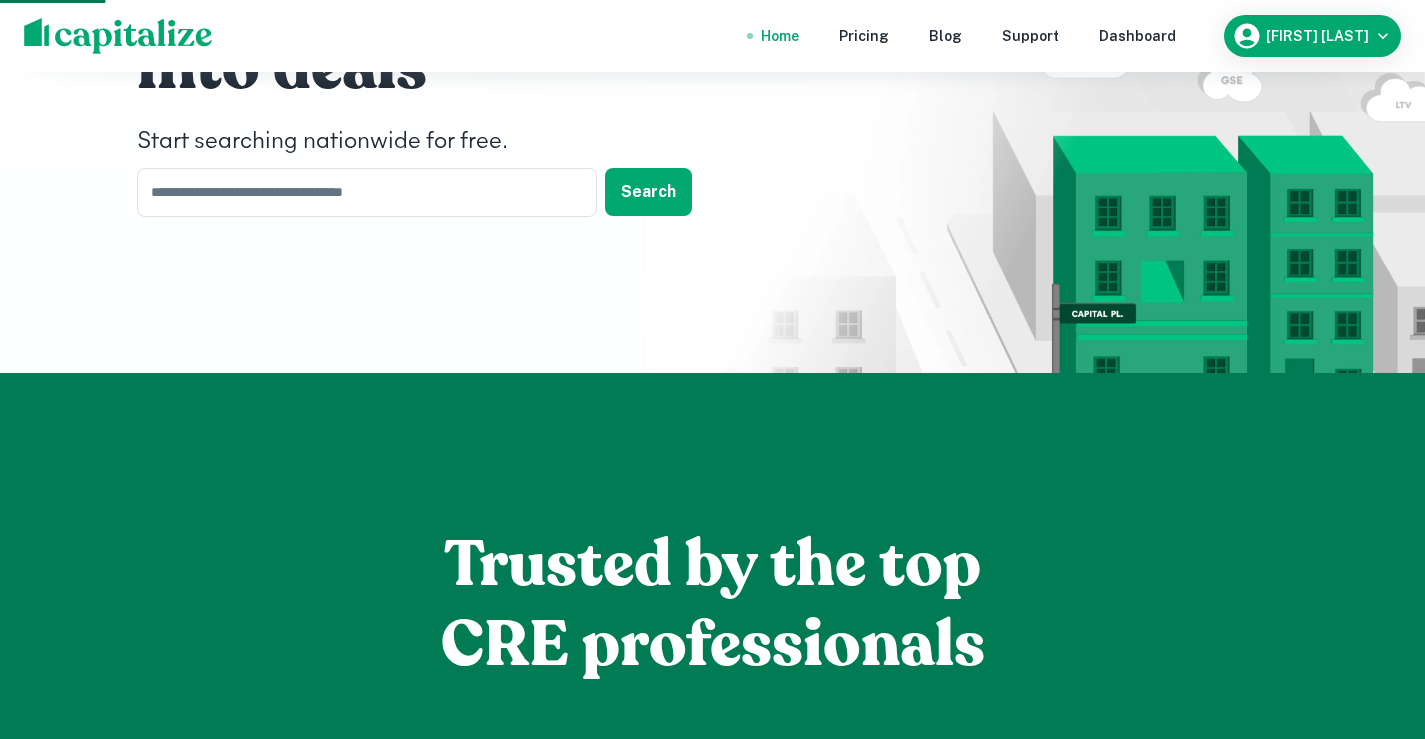 scroll, scrollTop: 0, scrollLeft: 0, axis: both 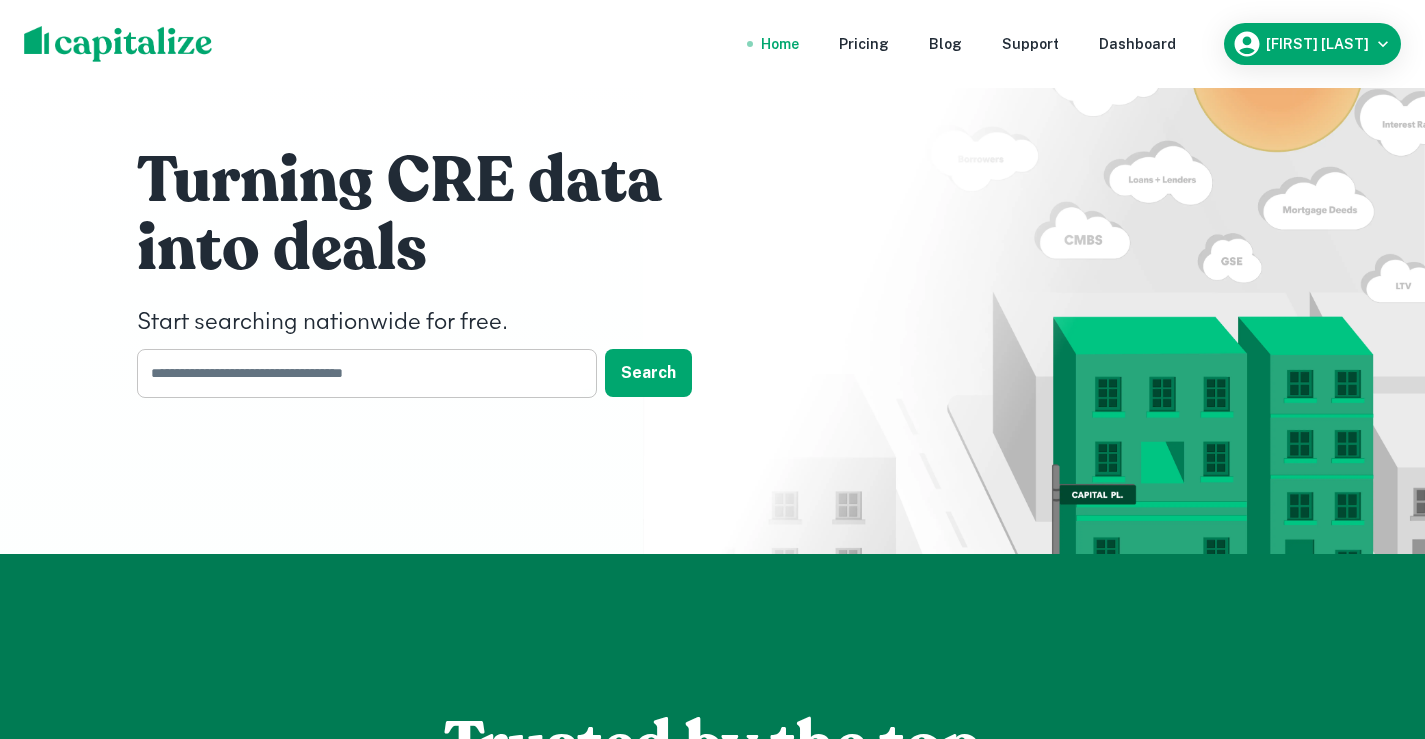 click at bounding box center [360, 373] 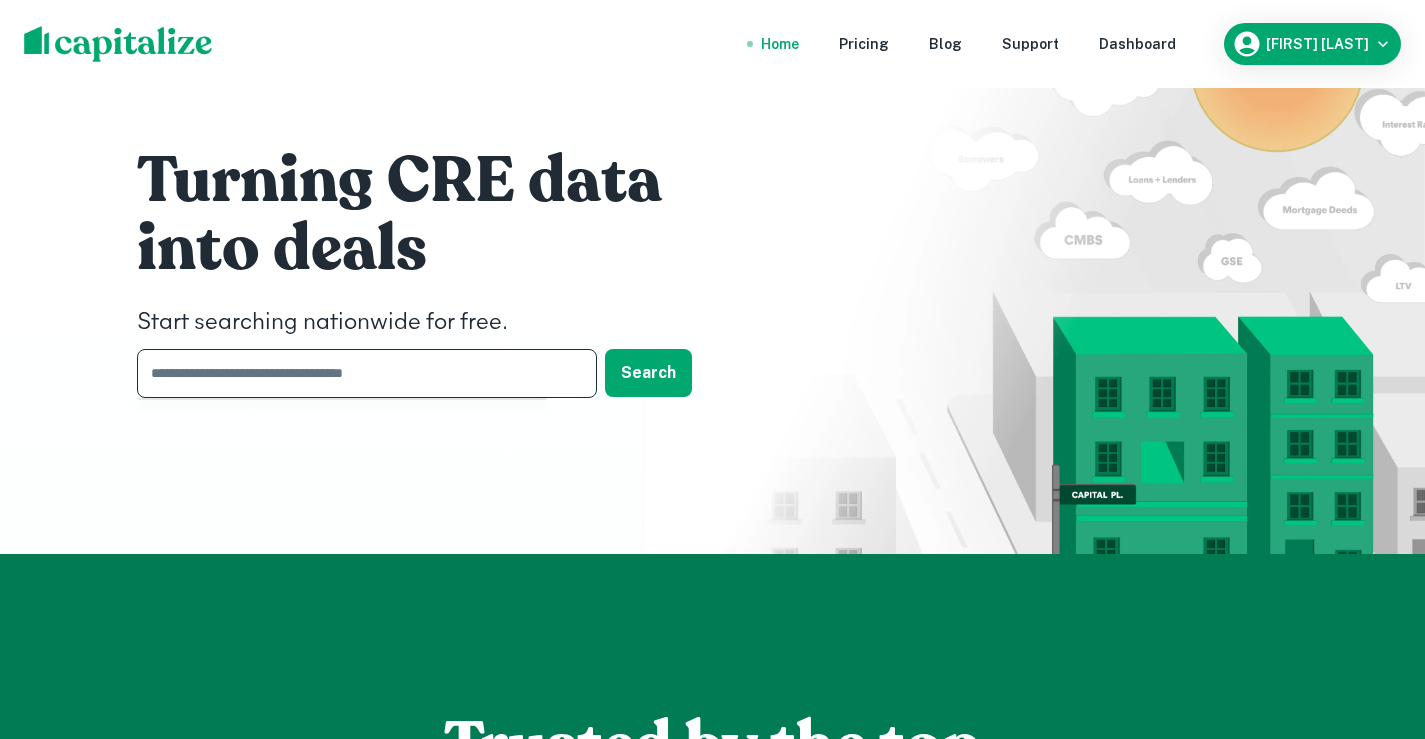 click on "Turning CRE data into deals Start searching nationwide for free. ​ Search" at bounding box center (713, 277) 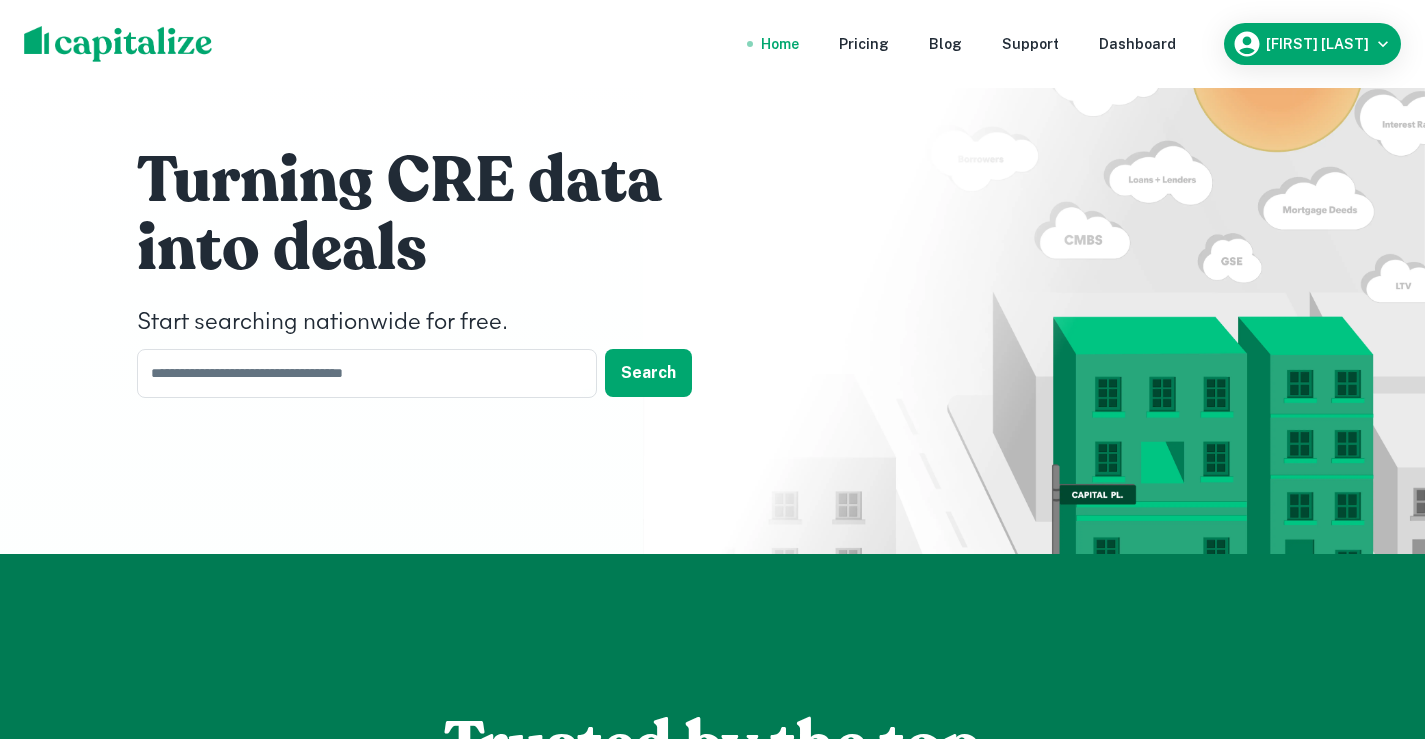 click on "Turning CRE data into deals Start searching nationwide for free. ​ Search" at bounding box center (713, 277) 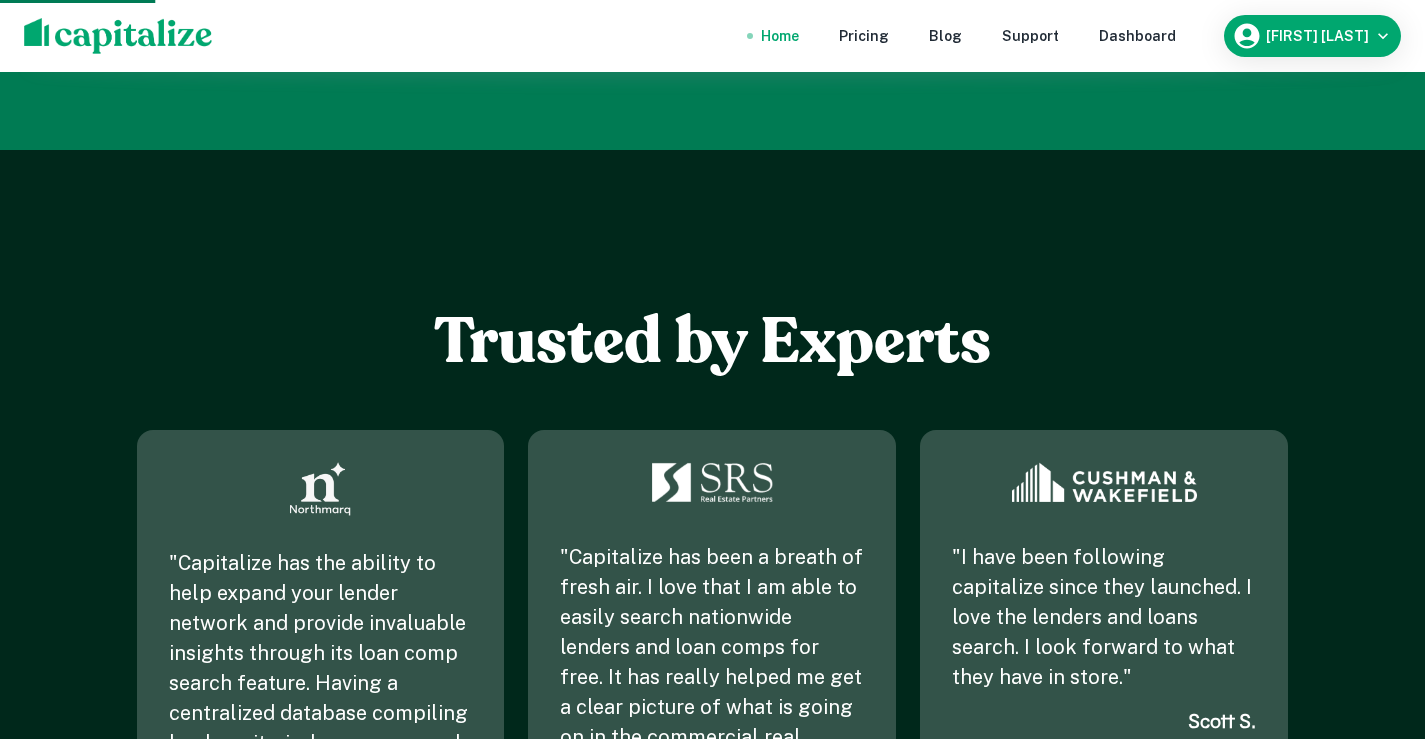 scroll, scrollTop: 1600, scrollLeft: 0, axis: vertical 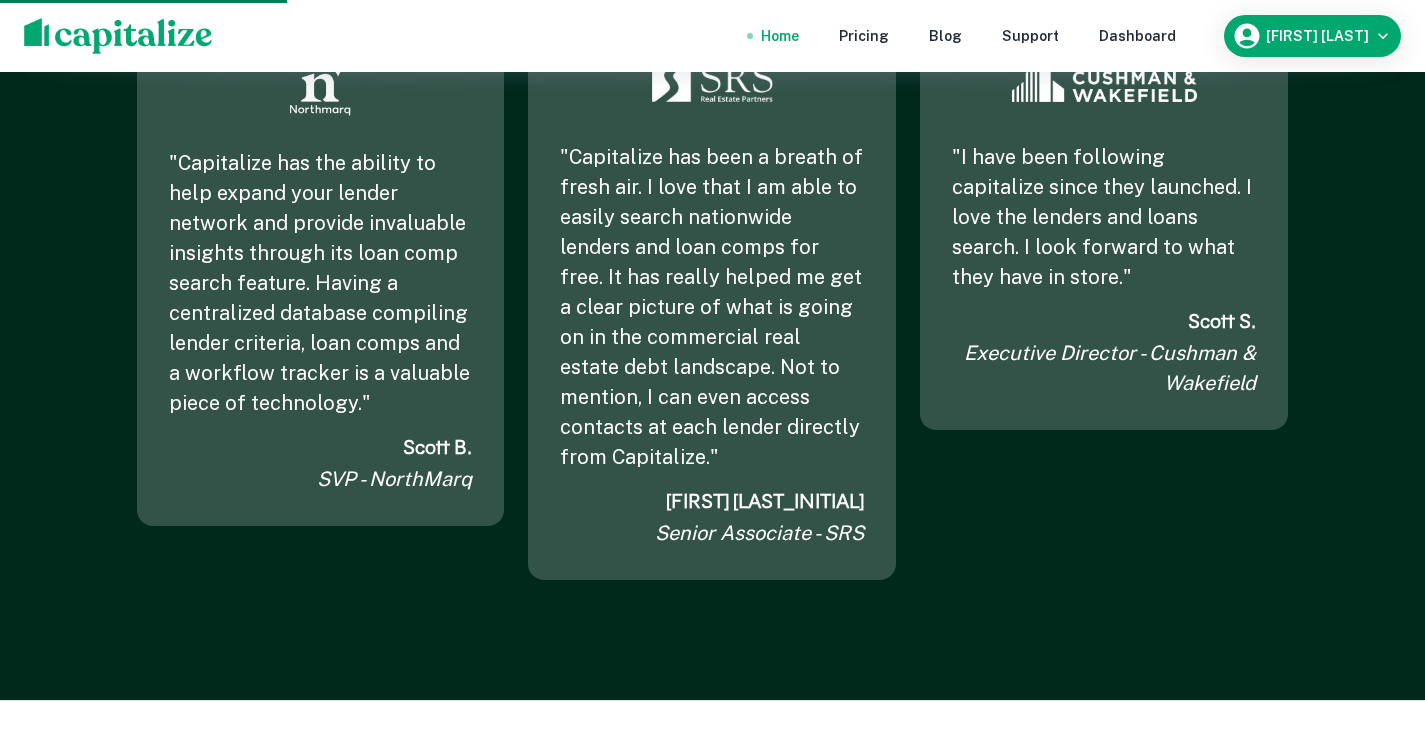 drag, startPoint x: 1353, startPoint y: 258, endPoint x: 1211, endPoint y: 471, distance: 255.99414 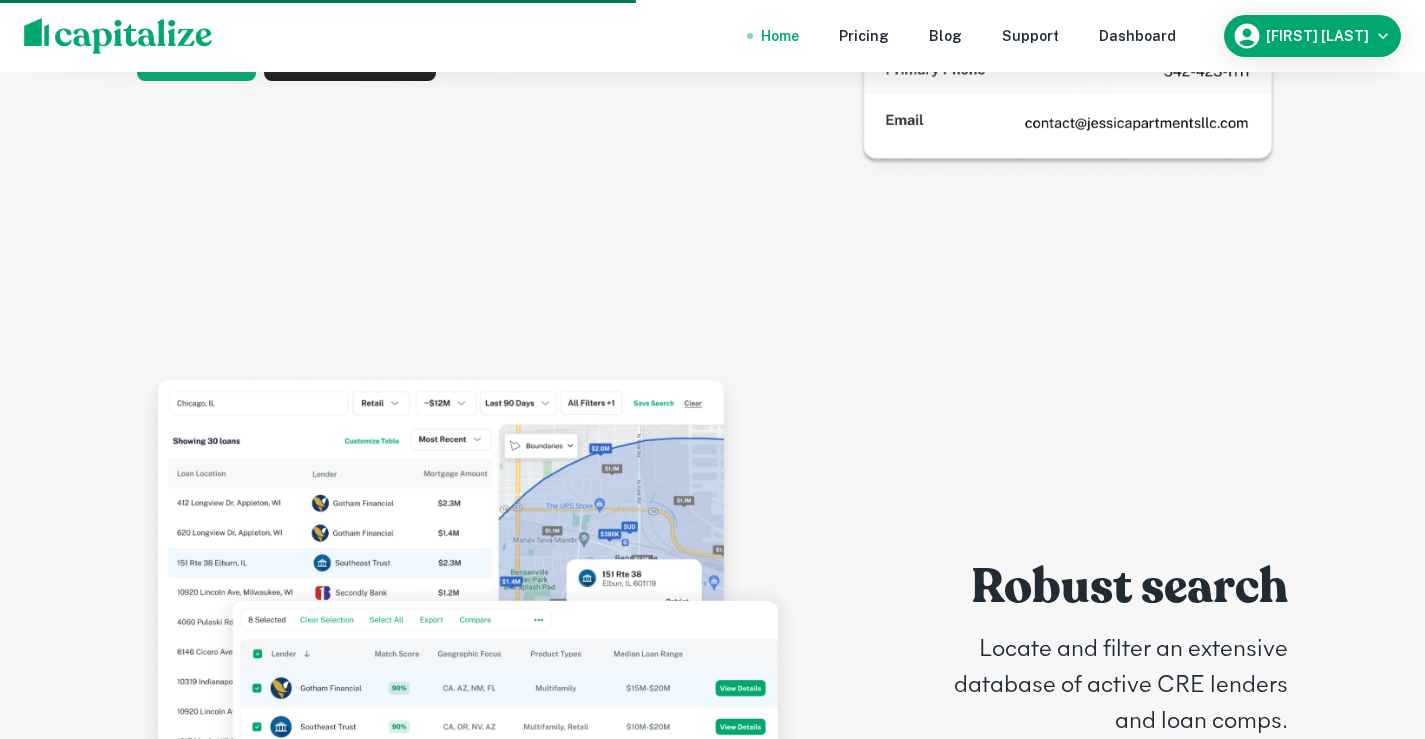 scroll, scrollTop: 3800, scrollLeft: 0, axis: vertical 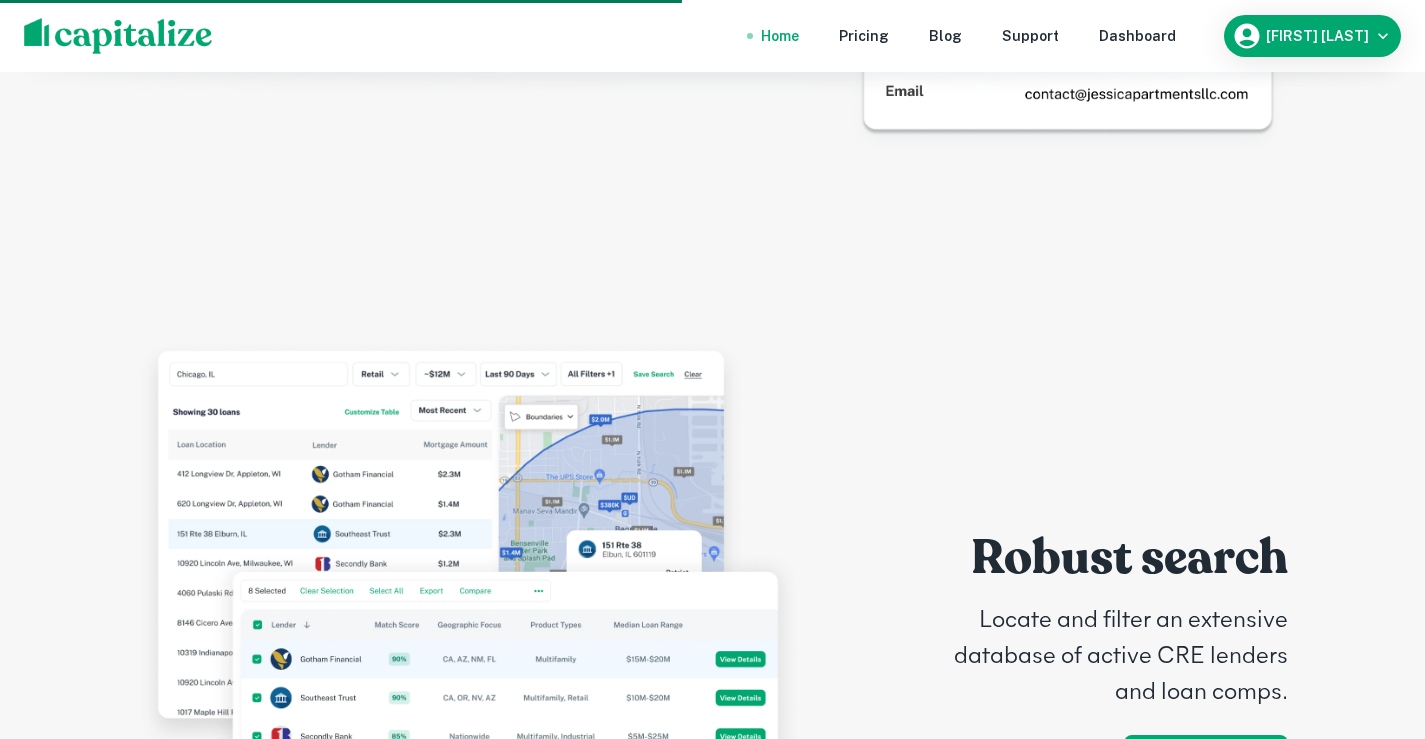drag, startPoint x: 1349, startPoint y: 307, endPoint x: 1352, endPoint y: 321, distance: 14.3178215 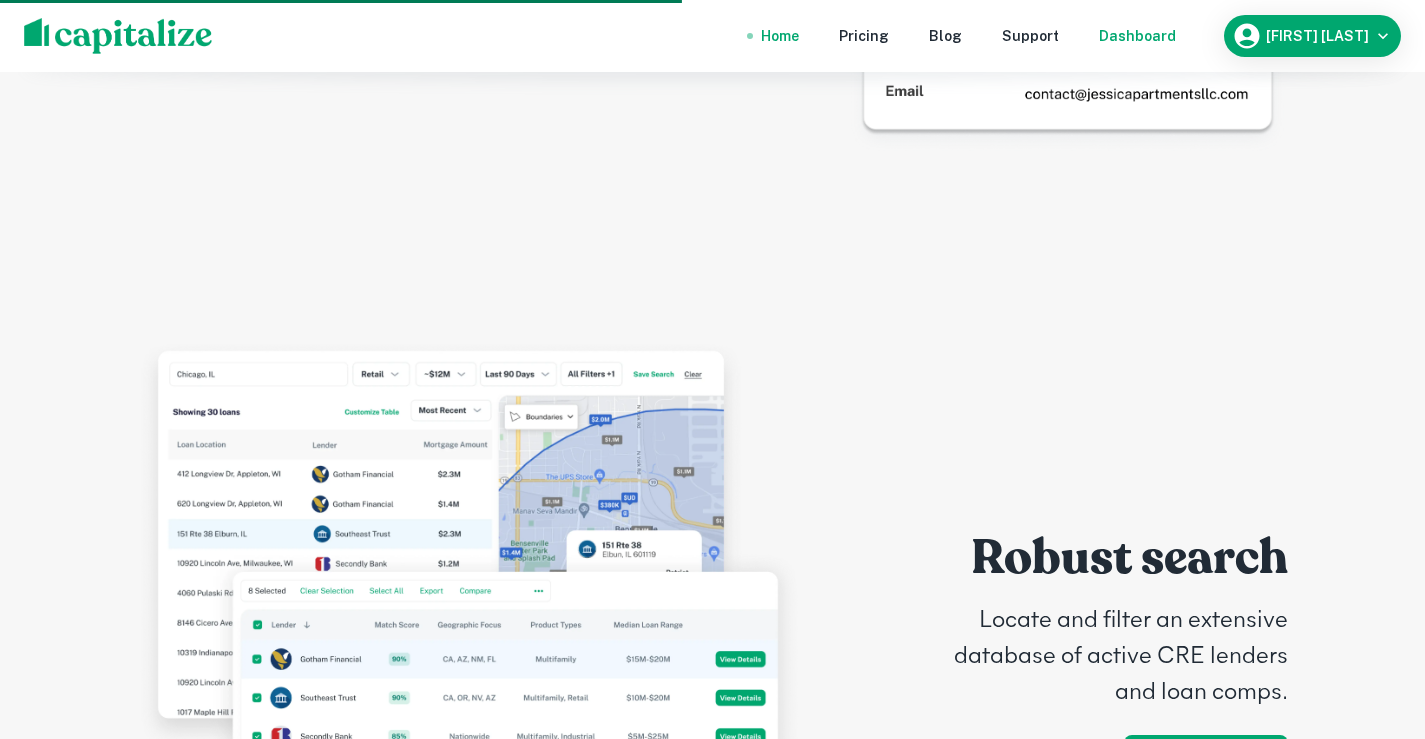 click on "Dashboard" at bounding box center (1137, 36) 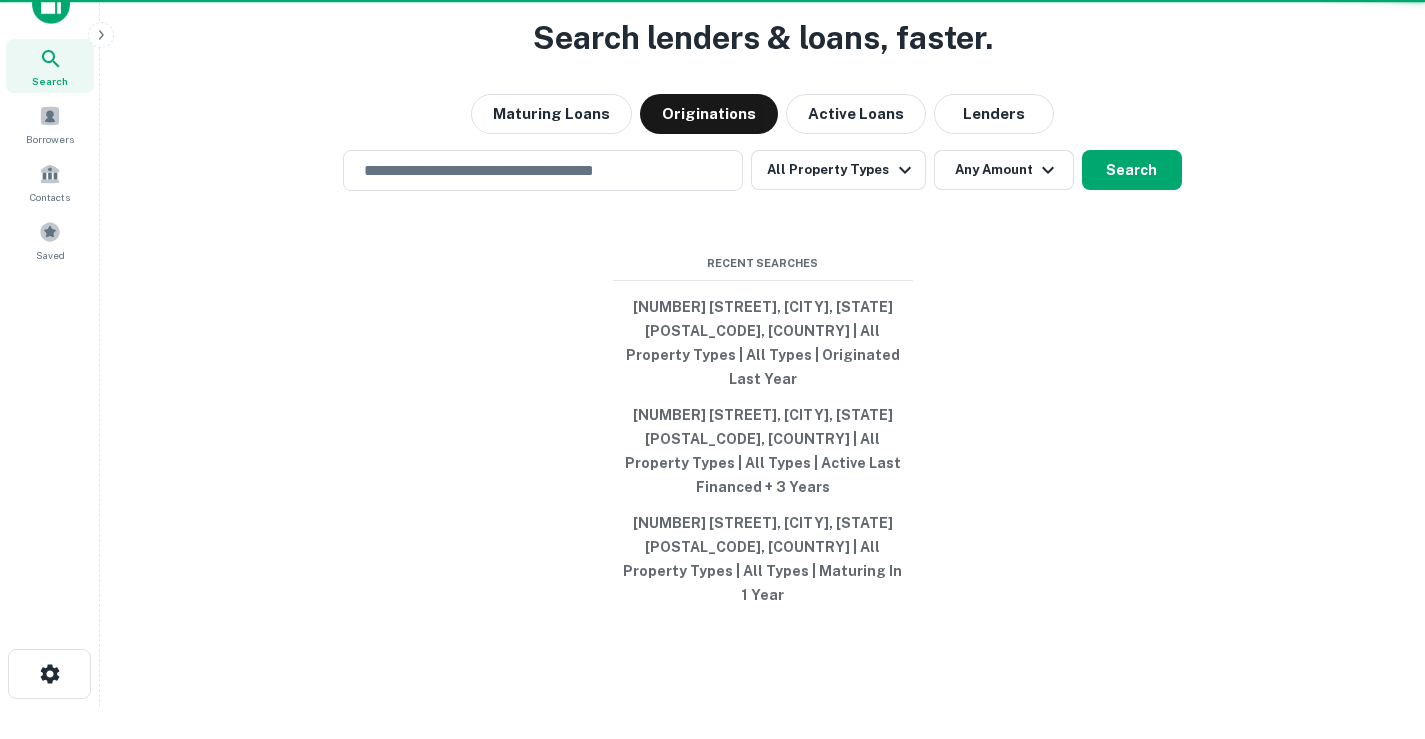 scroll, scrollTop: 0, scrollLeft: 0, axis: both 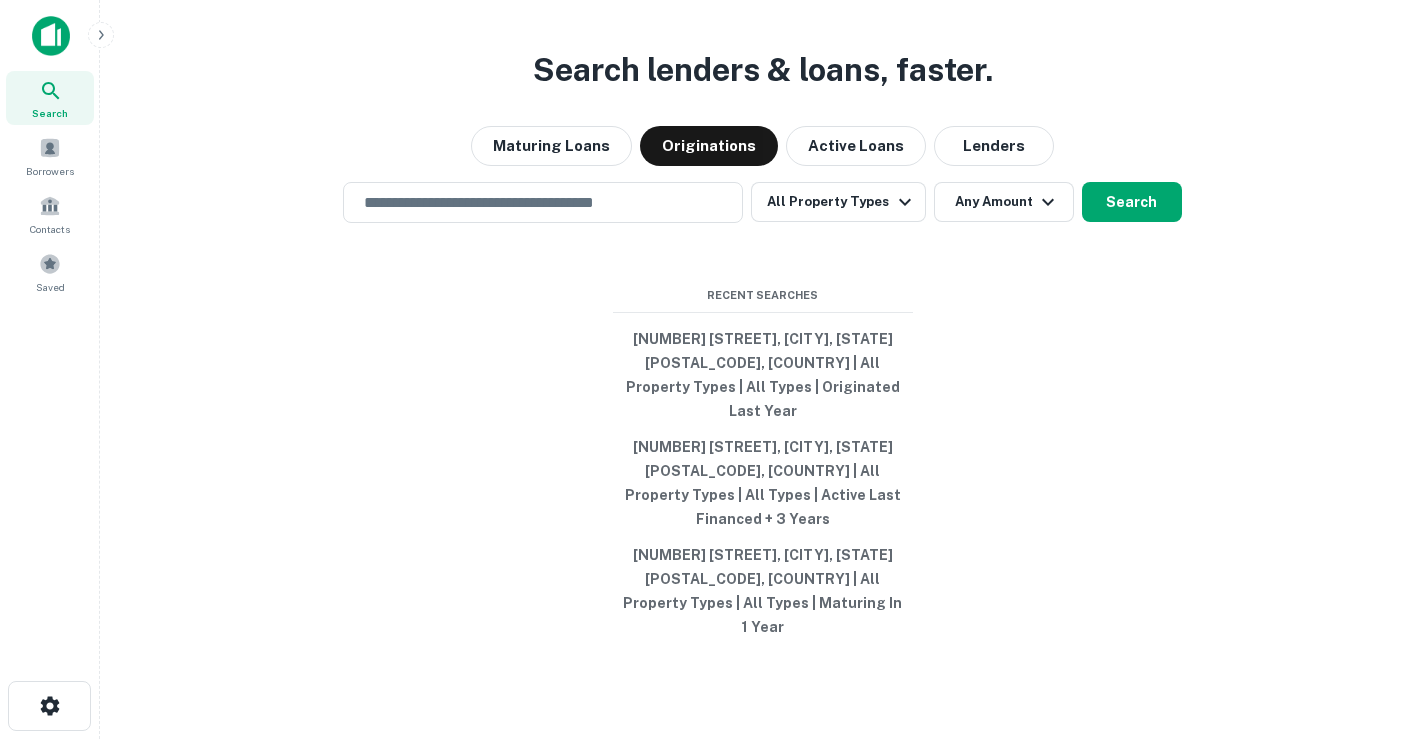 click at bounding box center [51, 36] 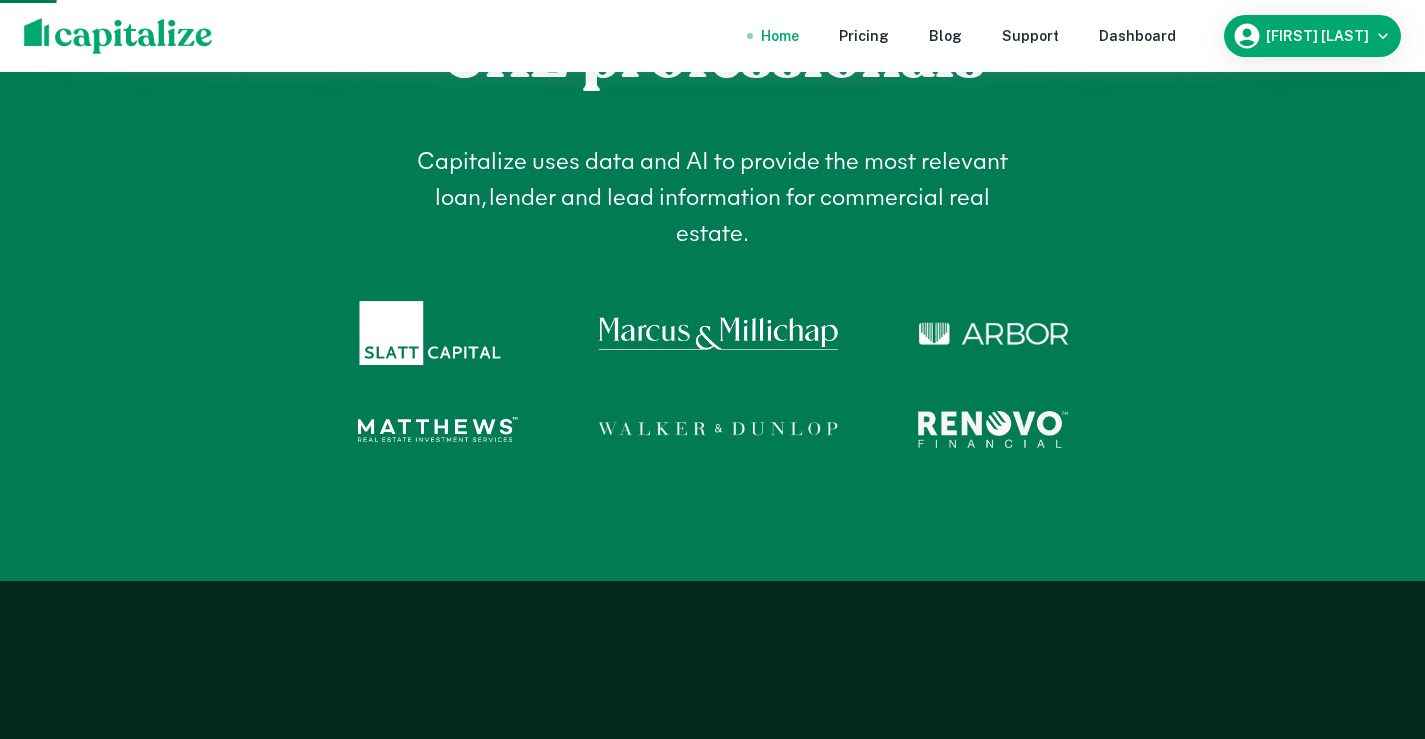scroll, scrollTop: 800, scrollLeft: 0, axis: vertical 